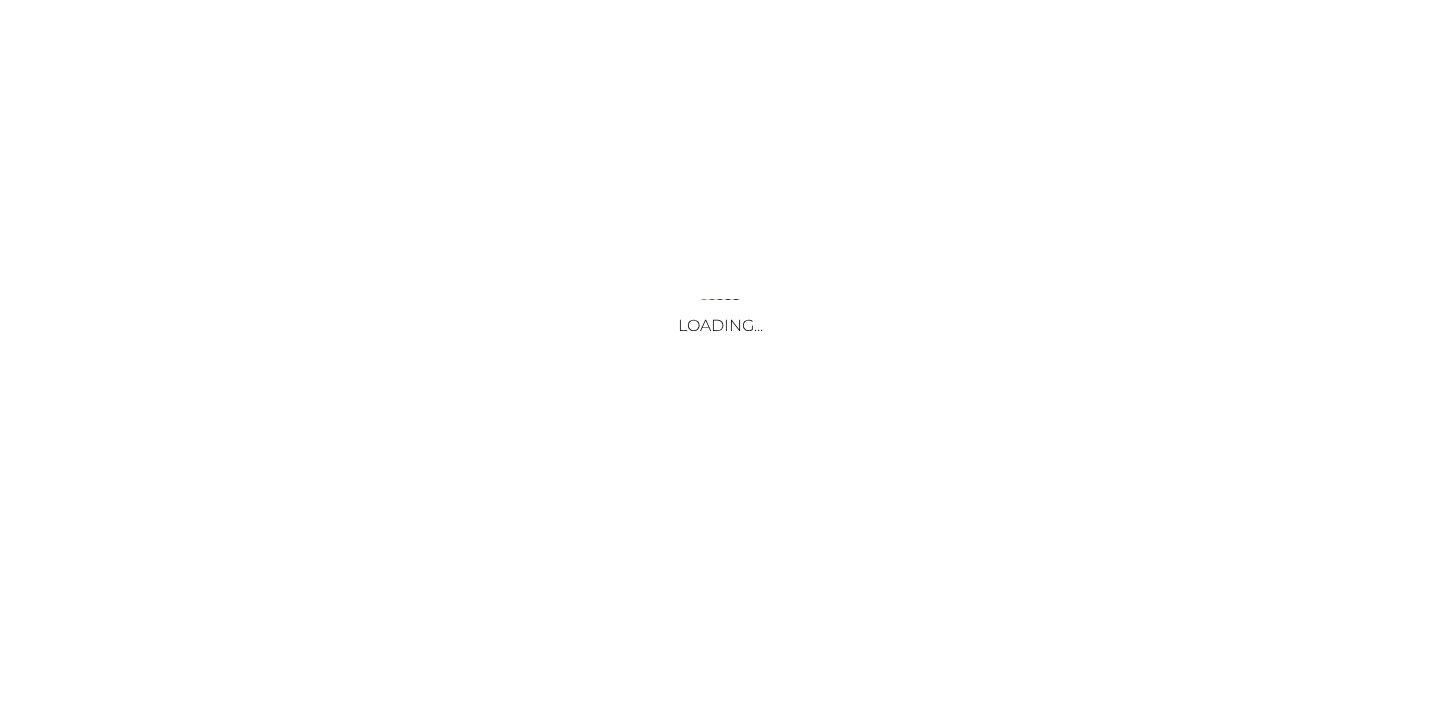 scroll, scrollTop: 0, scrollLeft: 0, axis: both 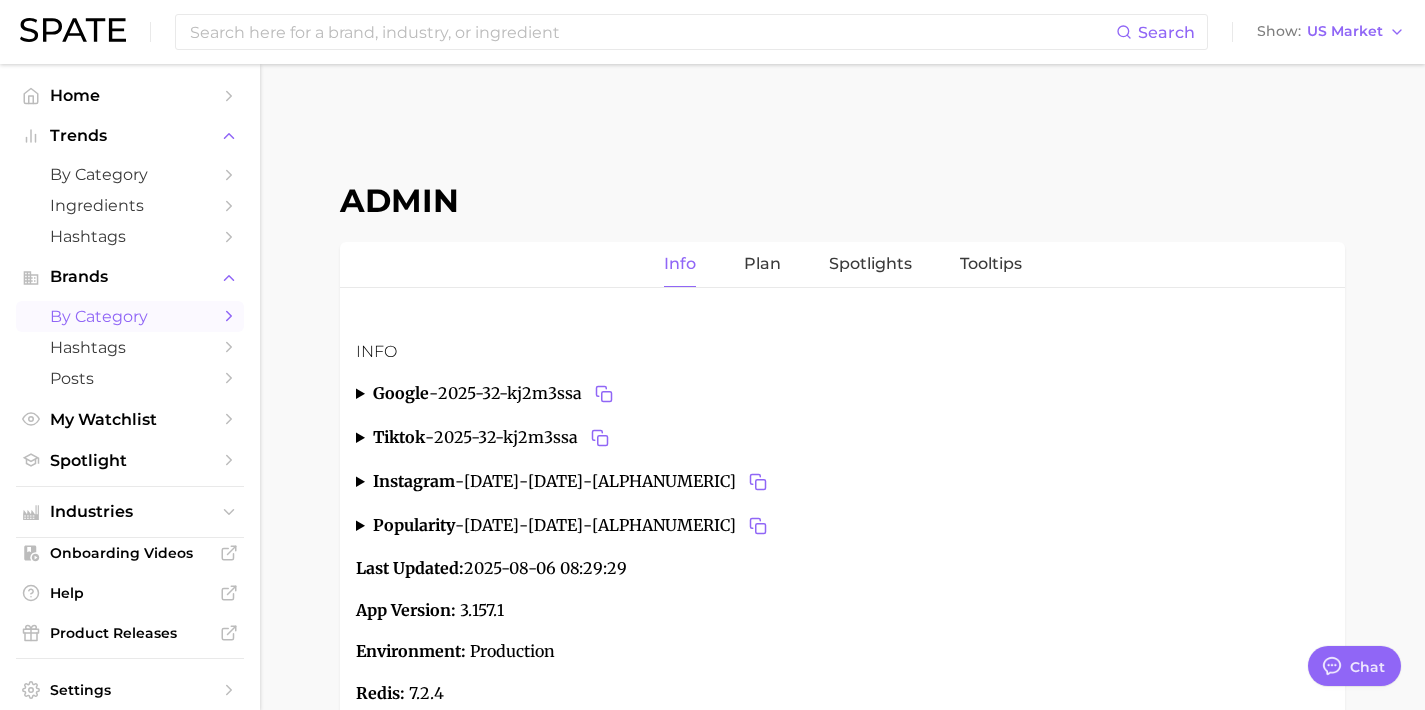 click on "by Category" at bounding box center [130, 316] 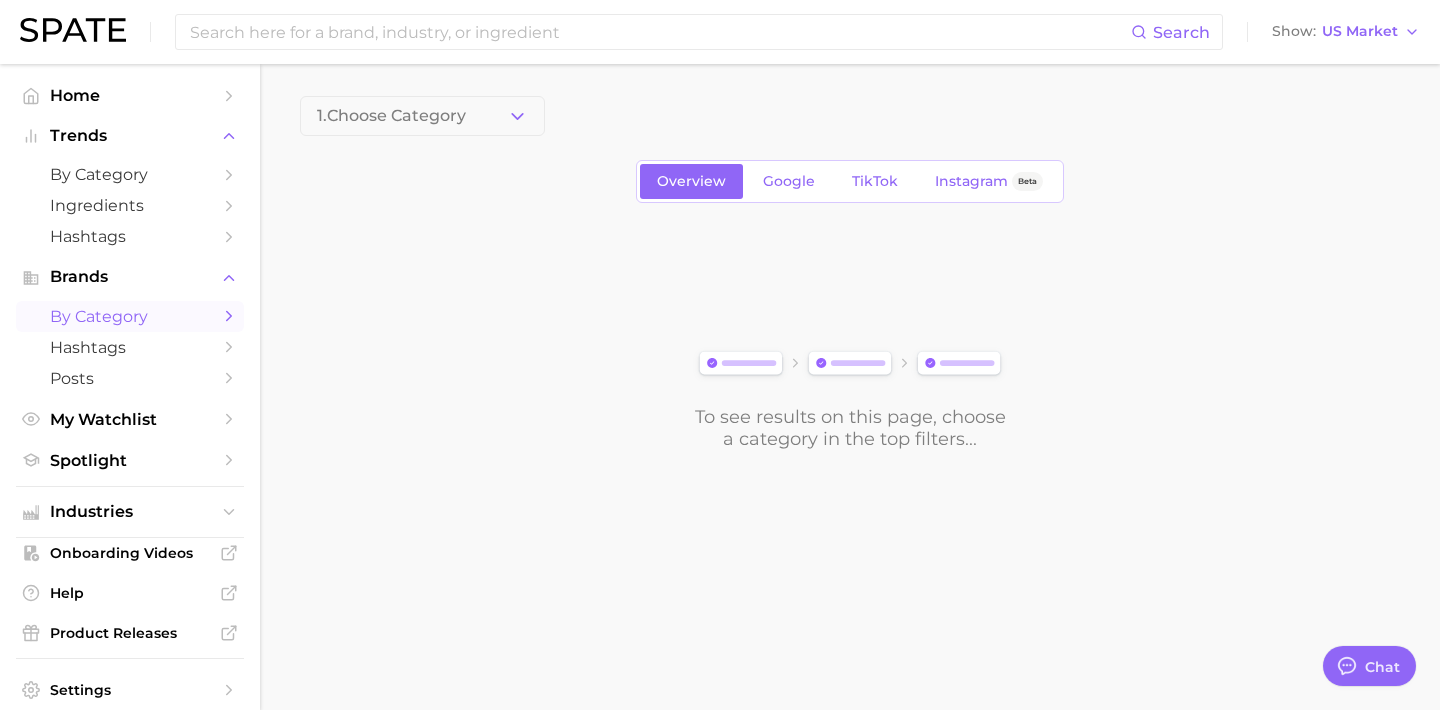 click 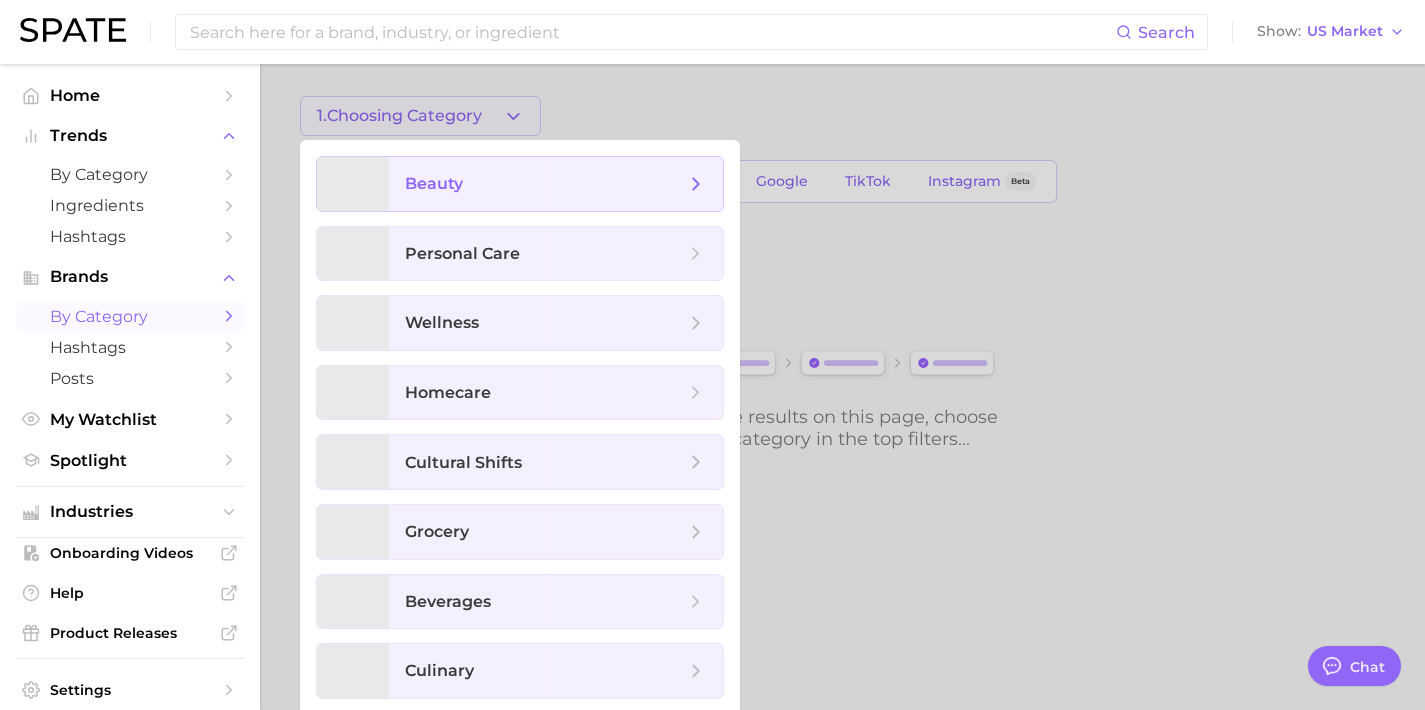 click on "beauty" at bounding box center (556, 184) 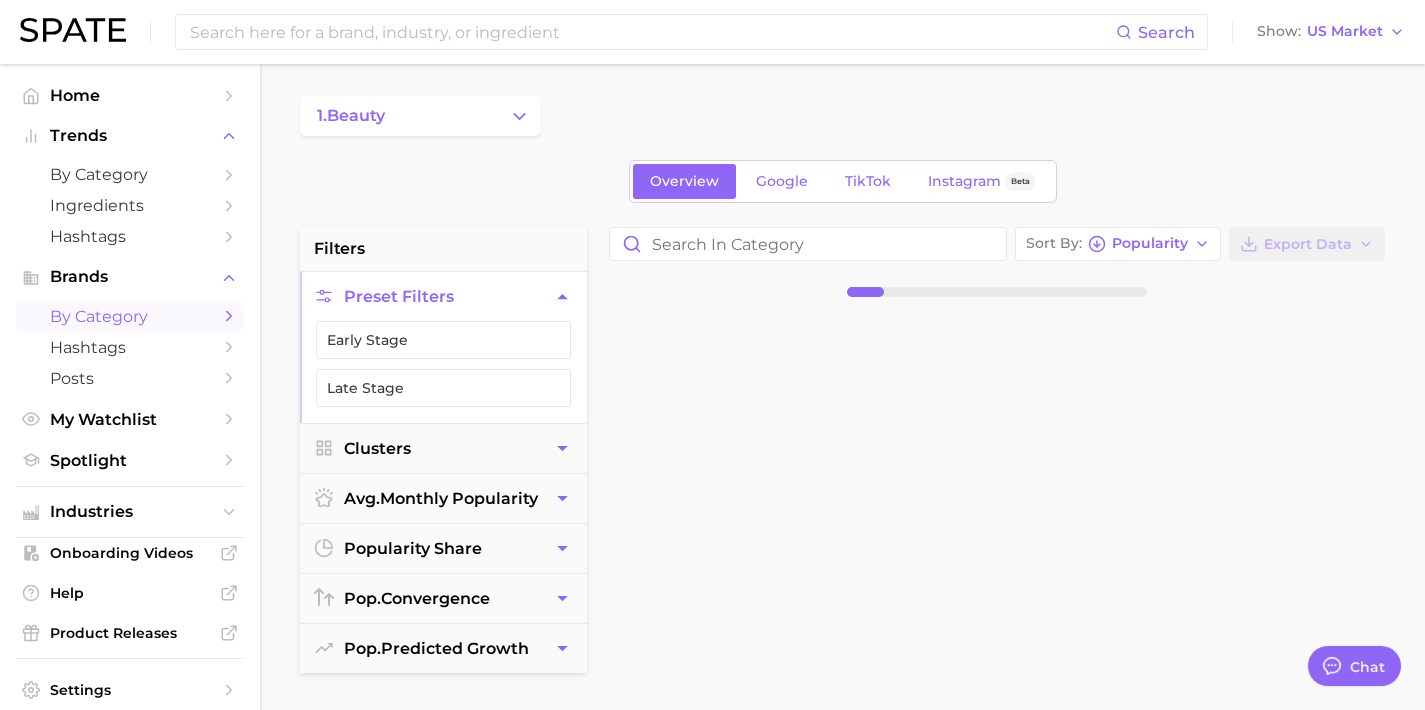 click on "1.  beauty Overview Google TikTok Instagram Beta filtersPreset Filters Early Stage   Late Stage   Clusters avg.  monthly popularity popularity share pop.  convergence pop.  predicted growth Sort By Popularity Export Data" at bounding box center (842, 788) 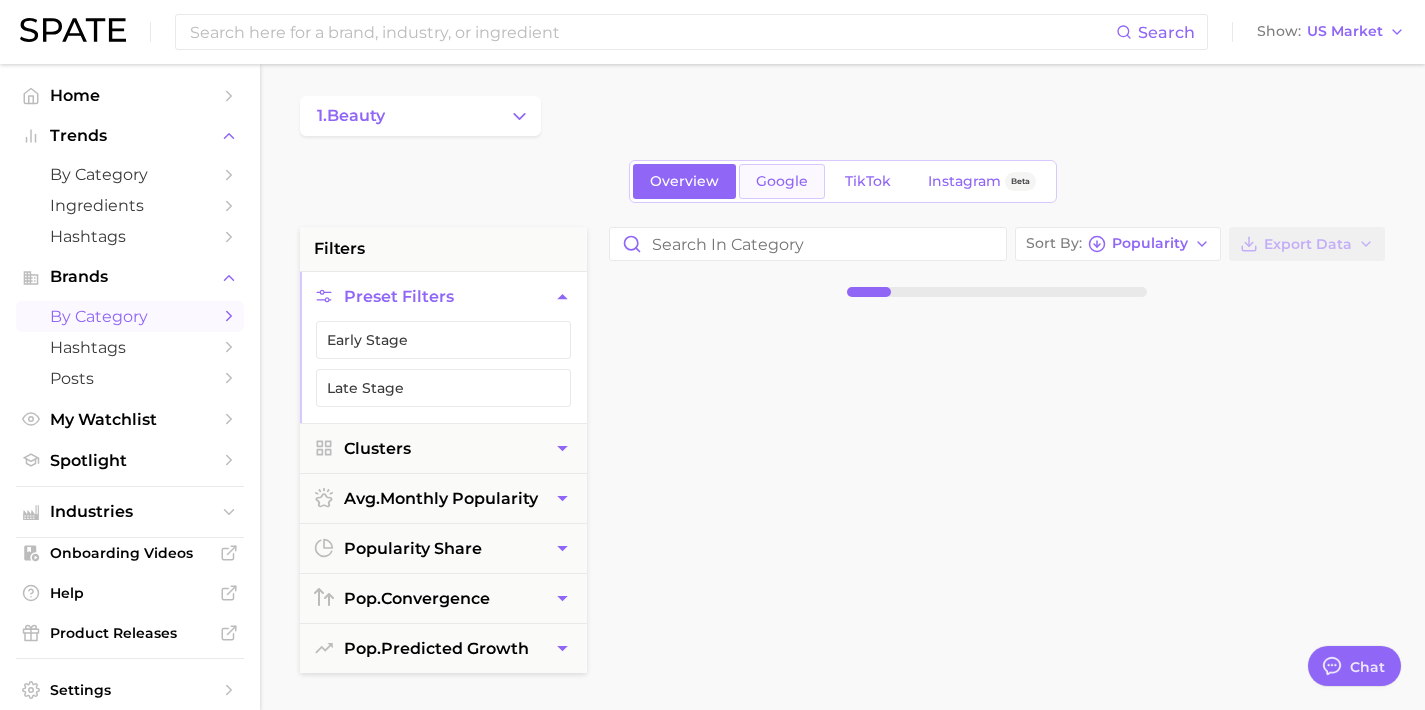 click on "Google" at bounding box center [782, 181] 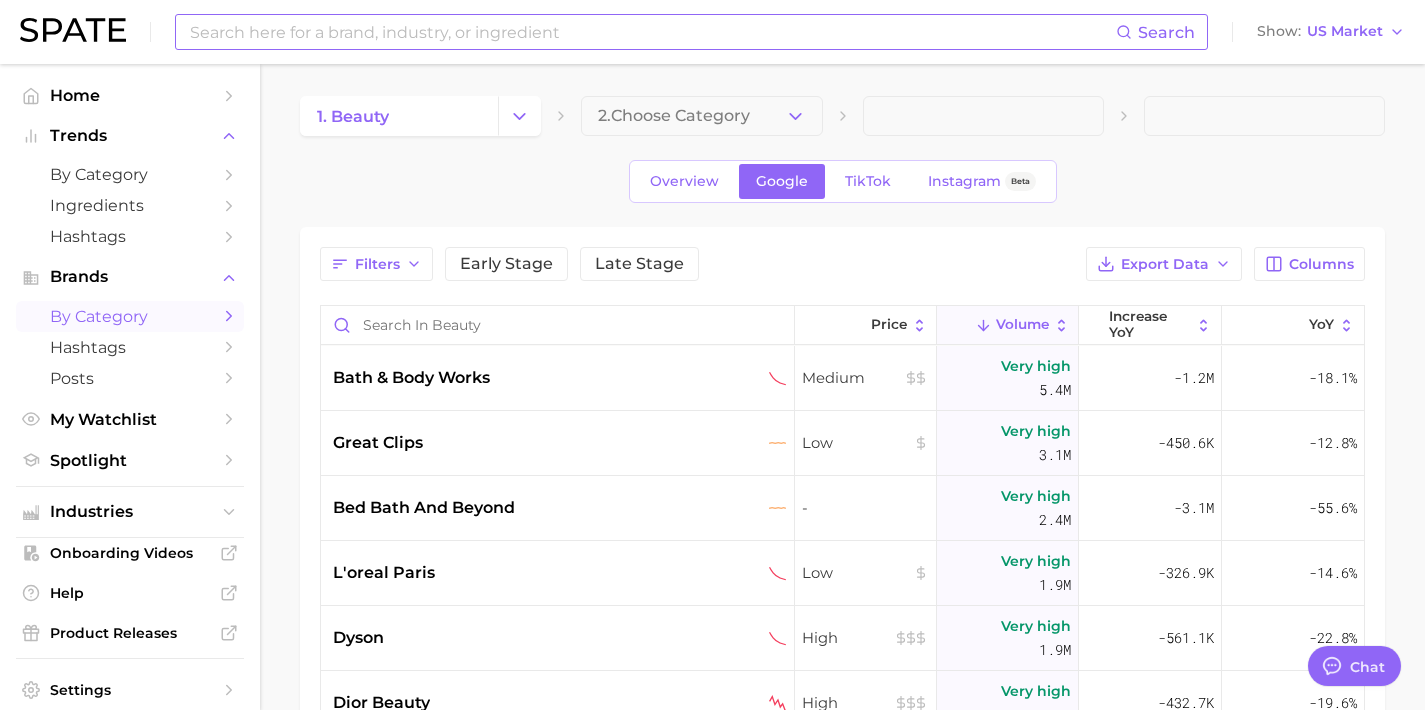 type on "x" 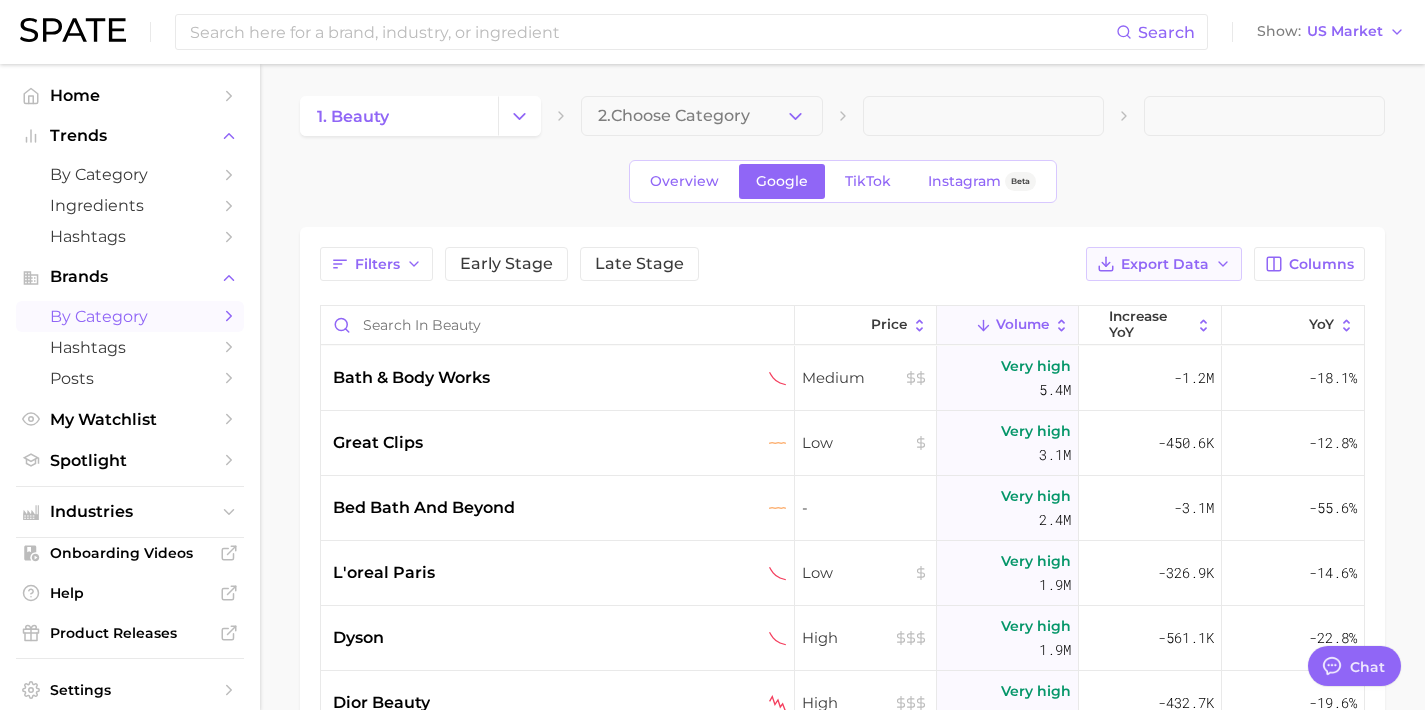 click on "Export Data" at bounding box center [1165, 264] 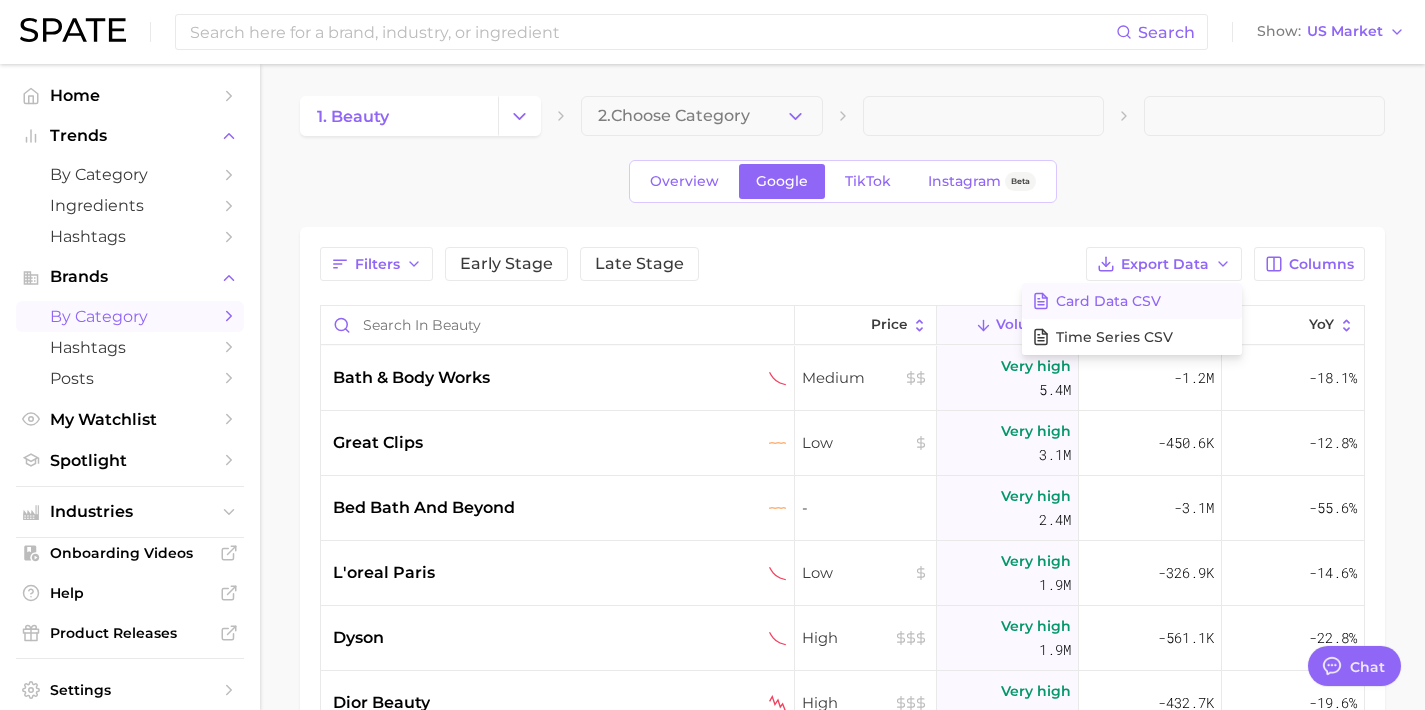 click on "Card Data CSV" at bounding box center [1132, 301] 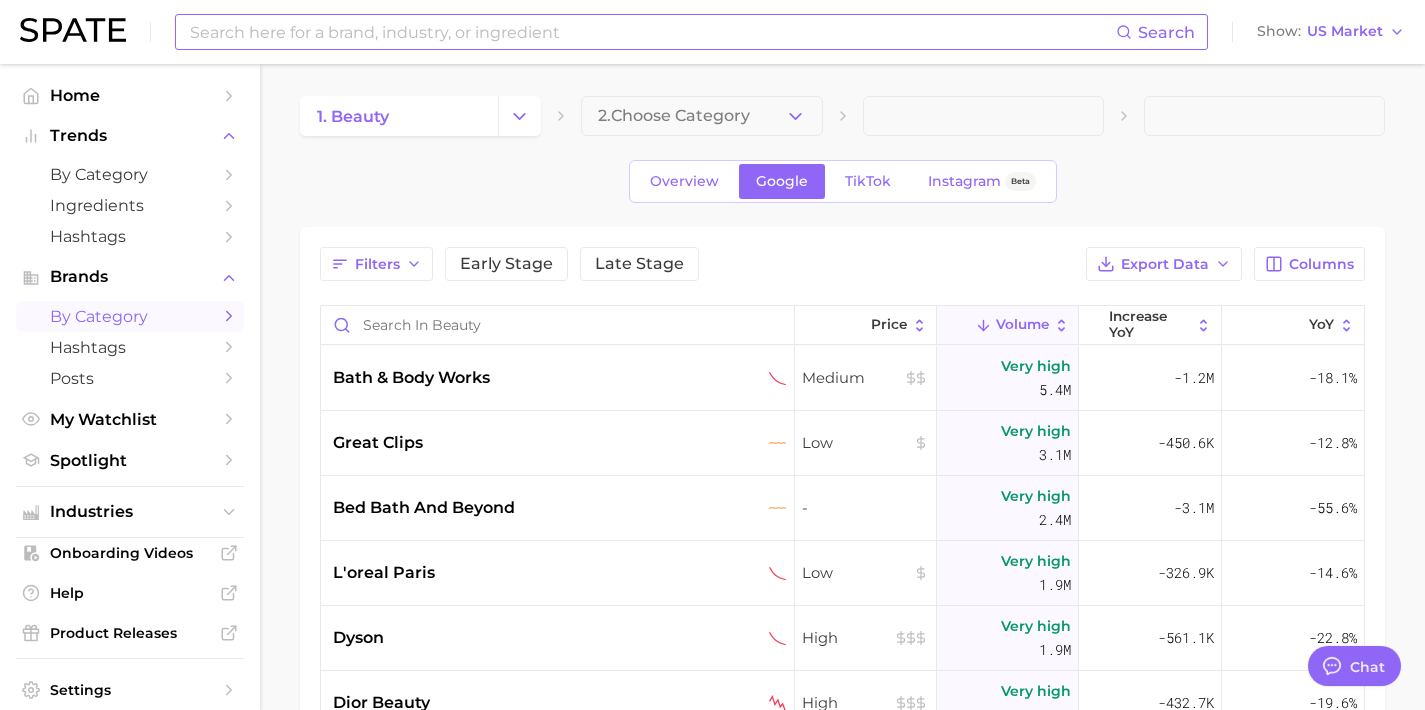 click at bounding box center [652, 32] 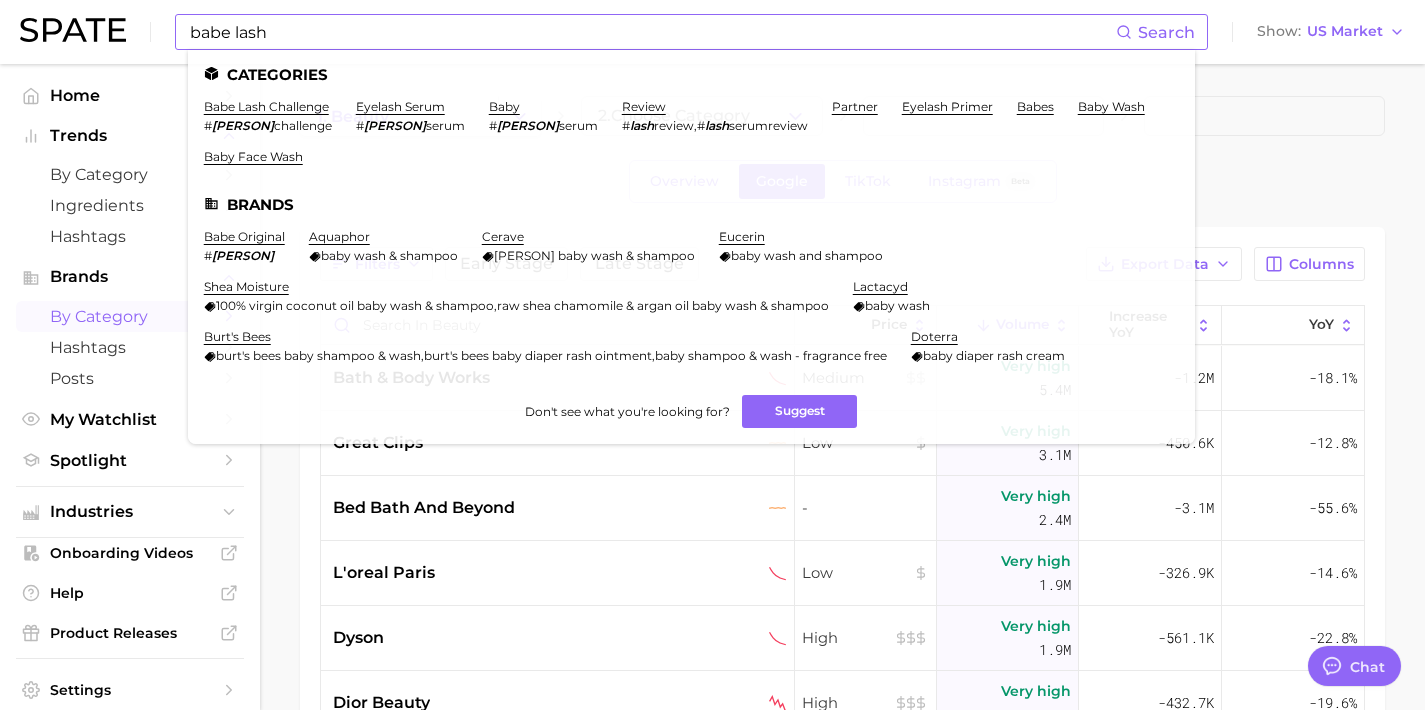 click on "babe lash Search Categories babe lash challenge # babelash challenge eyelash serum # babelash serum baby # babelash serum review # lash review ,  # lash serumreview partner eyelash primer babes baby wash baby face wash Brands babe original # babelash aquaphor baby wash & shampoo cerave cerave baby wash & shampoo eucerin baby wash and shampoo shea moisture 100% virgin coconut oil baby wash & shampoo ,  raw shea chamomile & argan oil baby wash & shampoo lactacyd baby wash burt's bees burt's bees baby shampoo & wash ,  burt's bees baby diaper rash ointment ,  baby shampoo & wash - fragrance free doterra baby diaper rash cream Don't see what you're looking for? Suggest Show US Market" at bounding box center (712, 32) 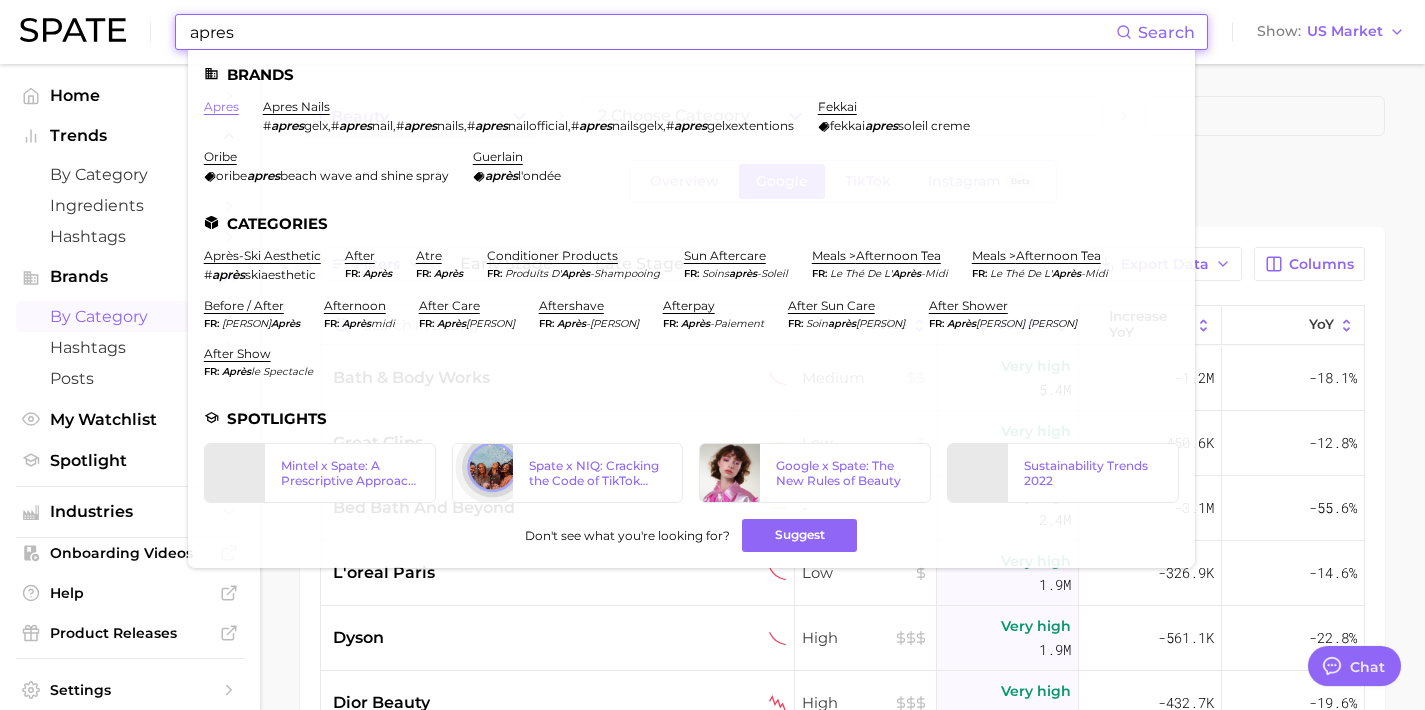 type on "apres" 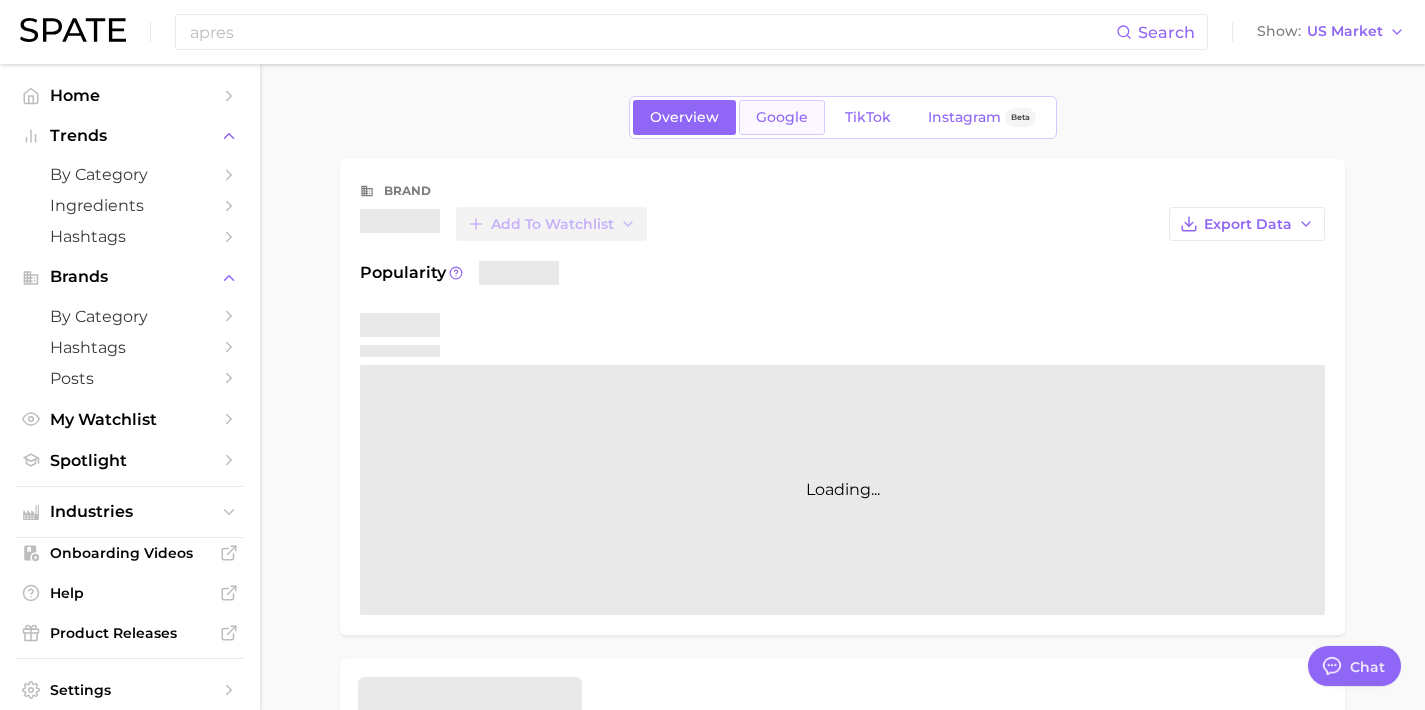 click on "Google" at bounding box center (782, 117) 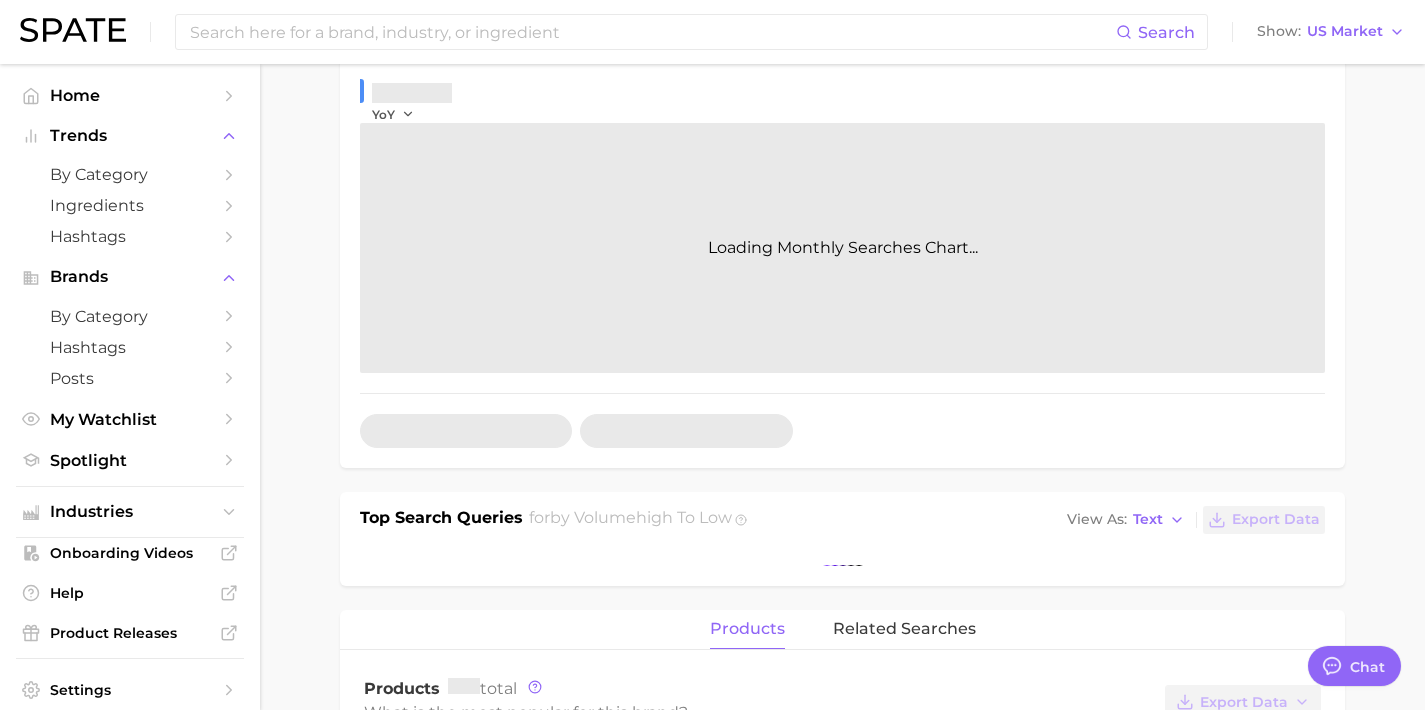 scroll, scrollTop: 632, scrollLeft: 0, axis: vertical 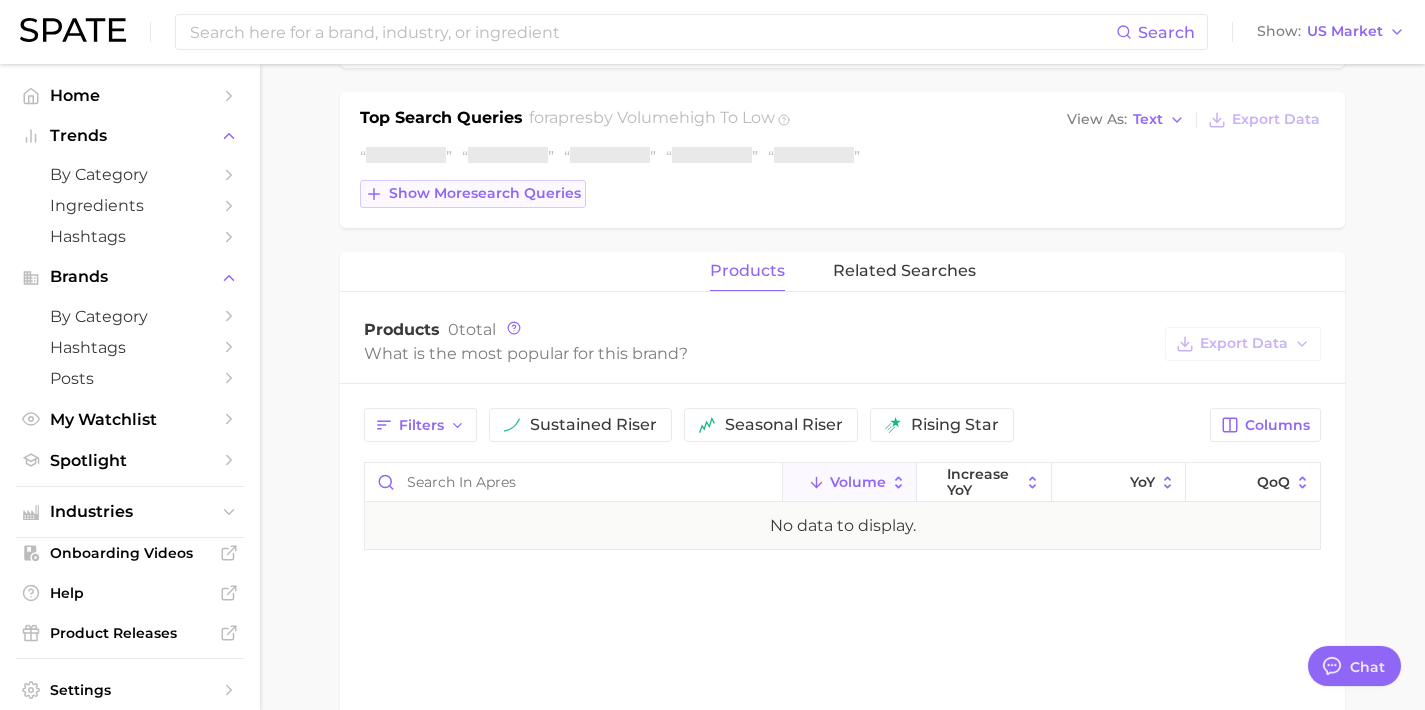 click on "Show more  search queries" at bounding box center [485, 193] 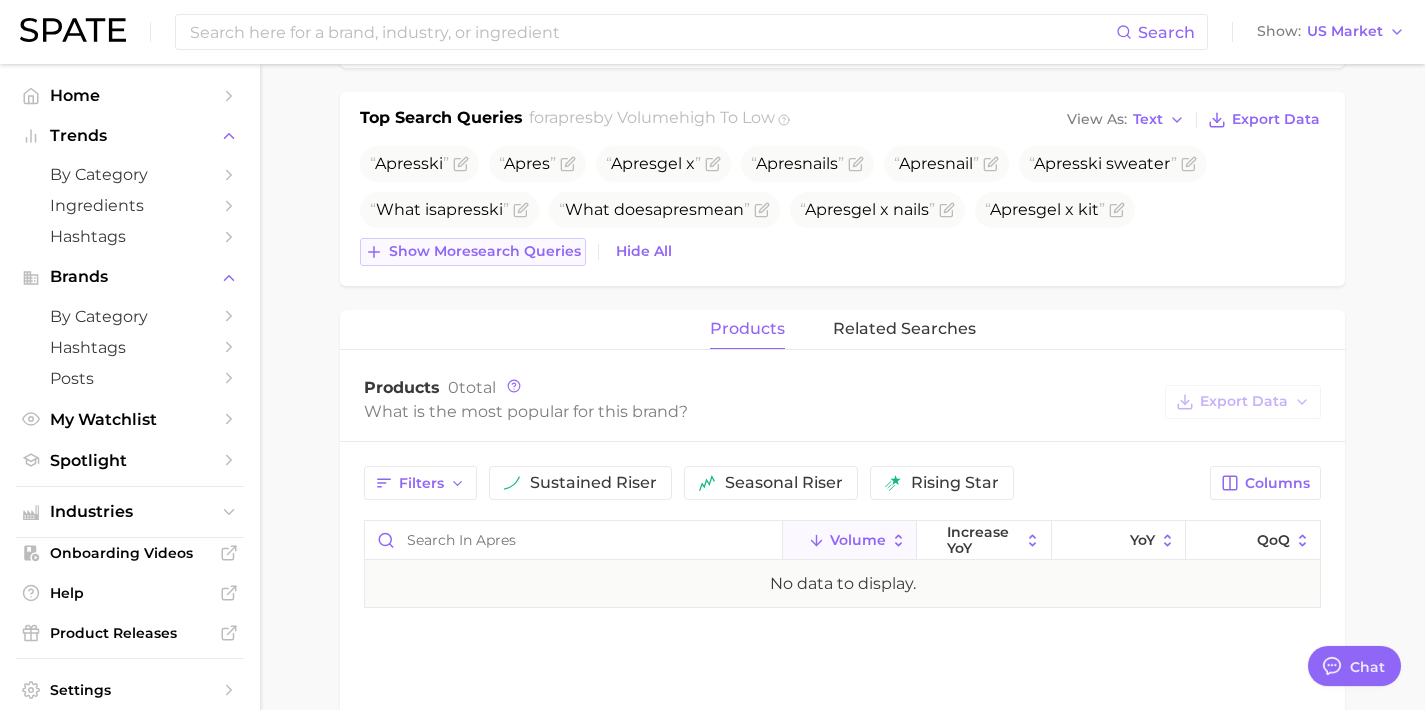 click on "Show more  search queries" at bounding box center [473, 252] 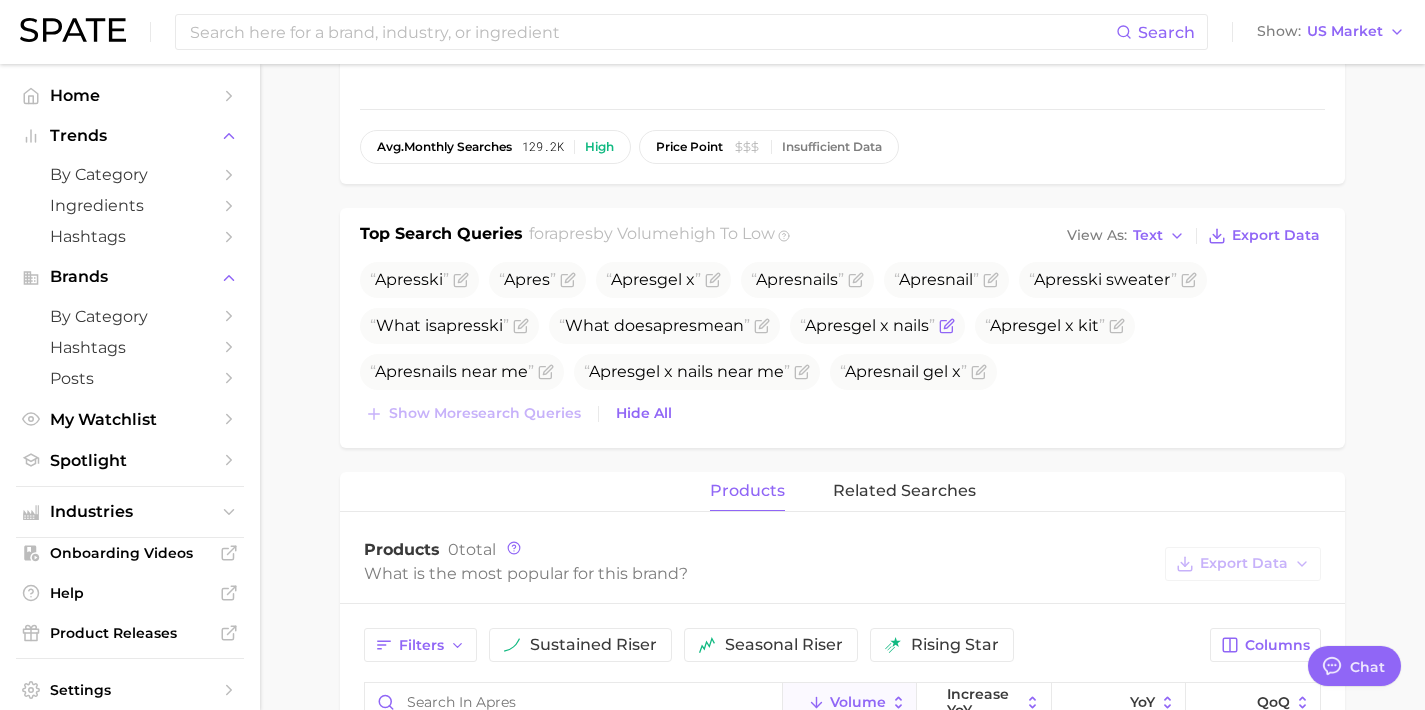 scroll, scrollTop: 515, scrollLeft: 0, axis: vertical 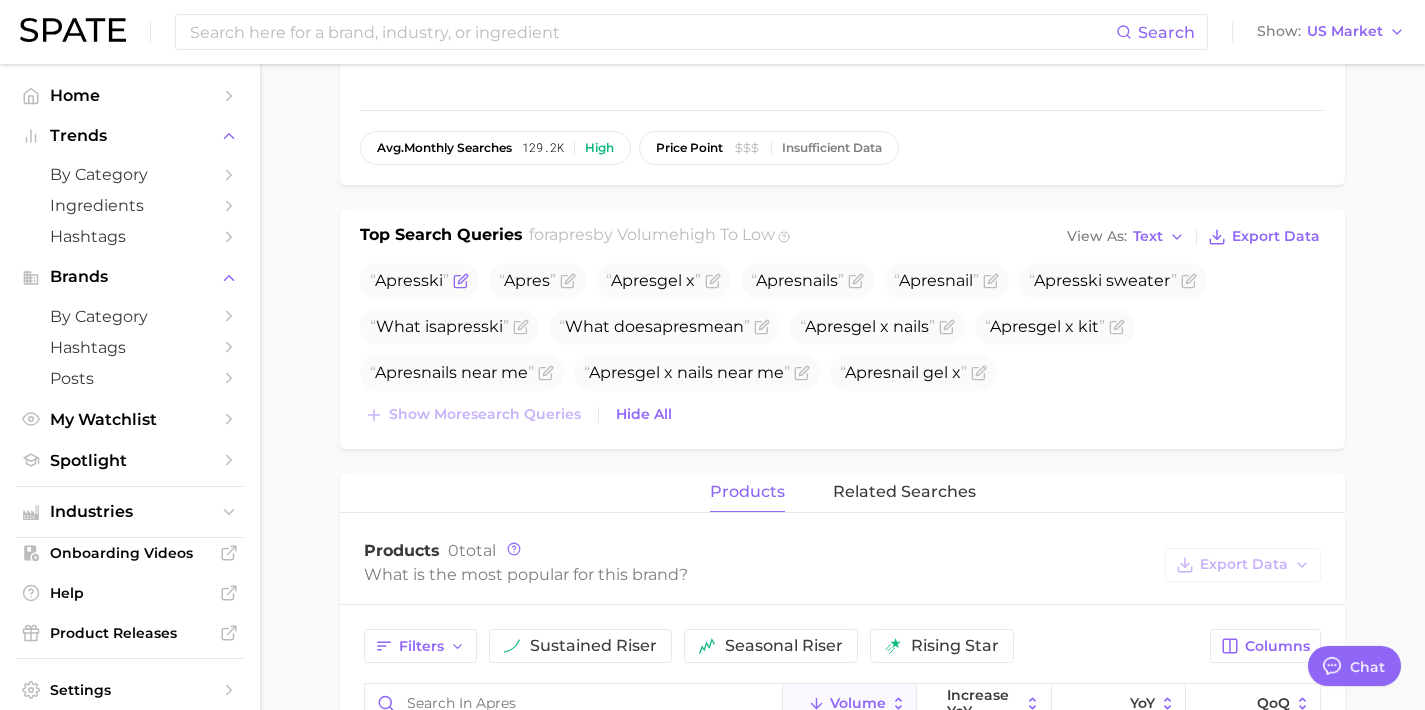 click 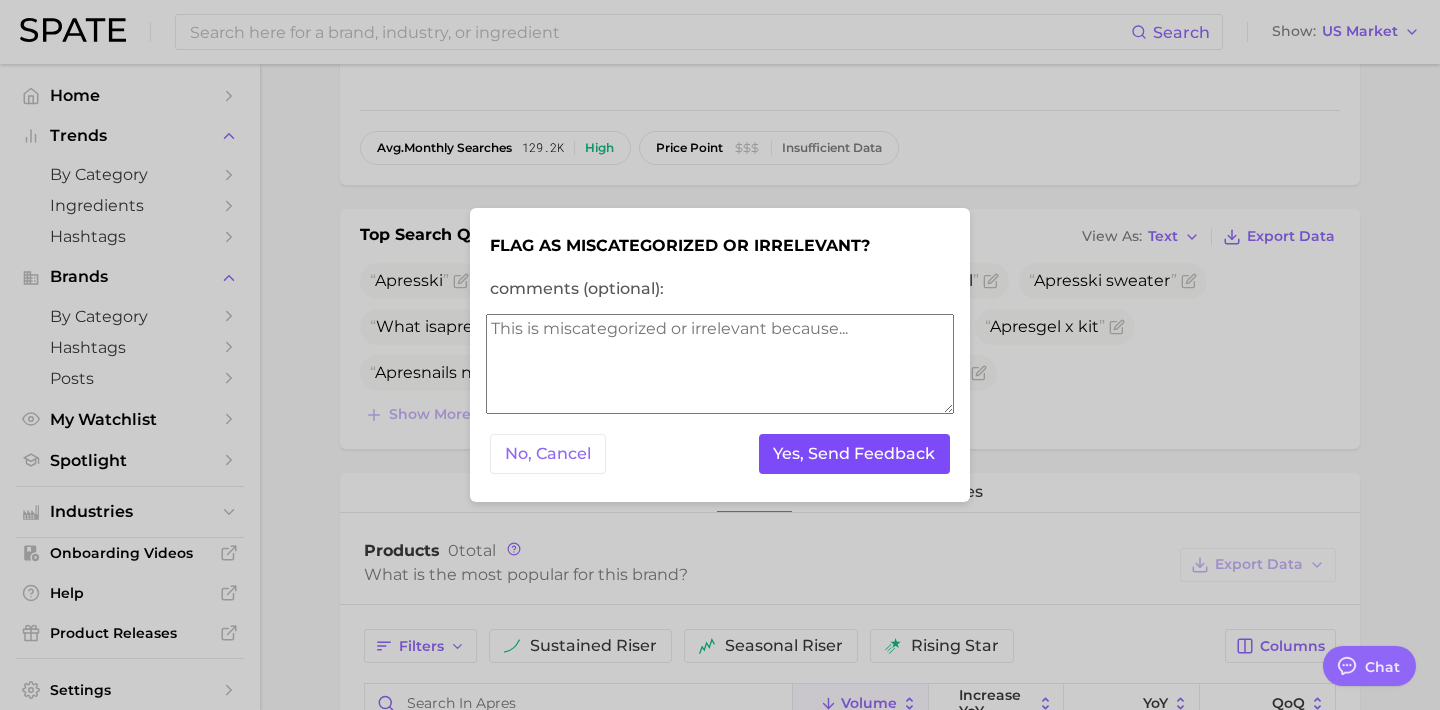 click on "Yes, Send Feedback" at bounding box center (855, 454) 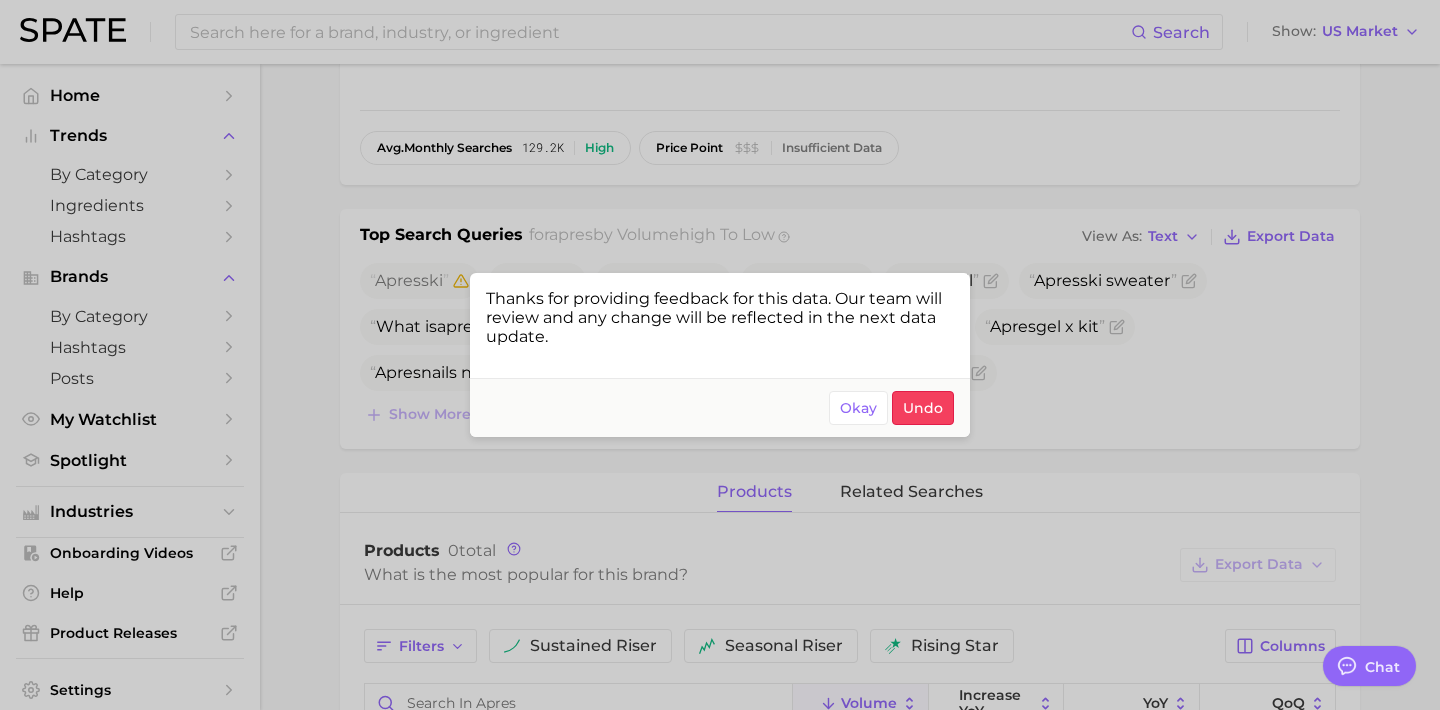 click at bounding box center (720, 355) 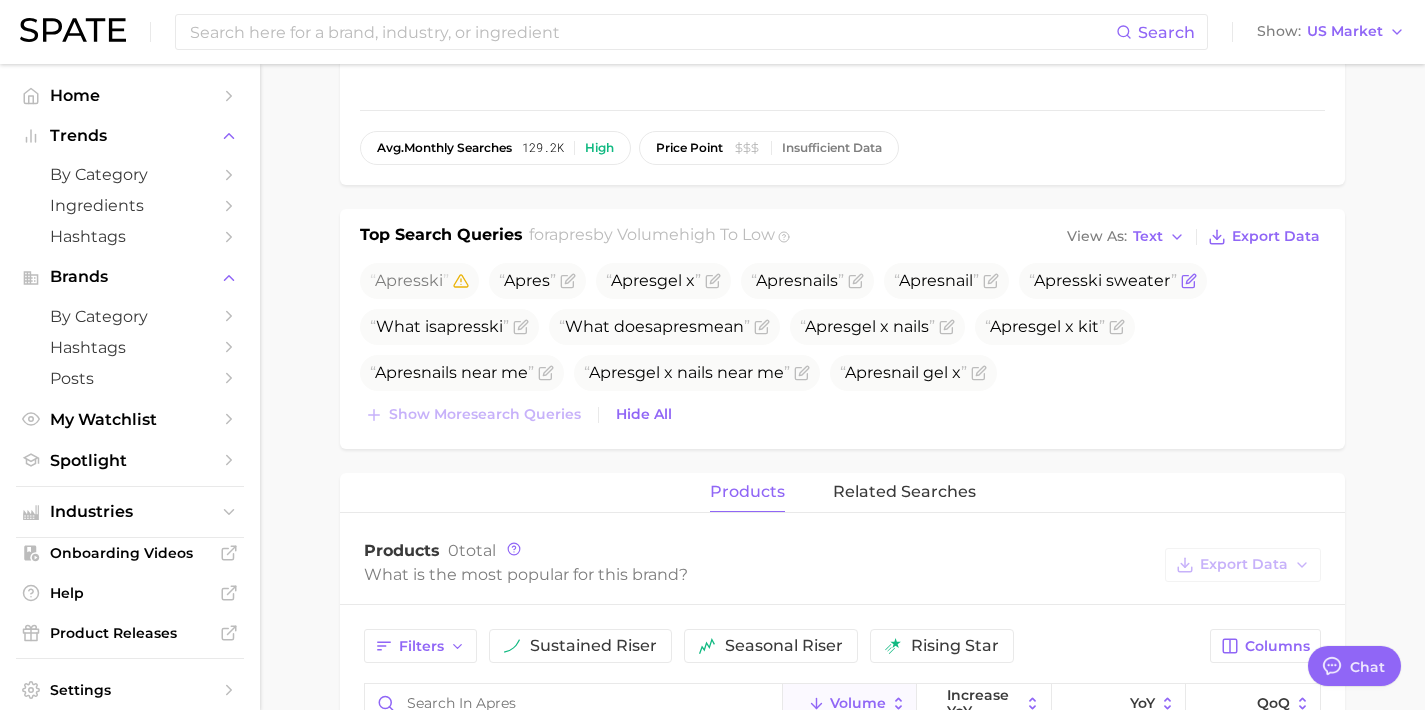 click 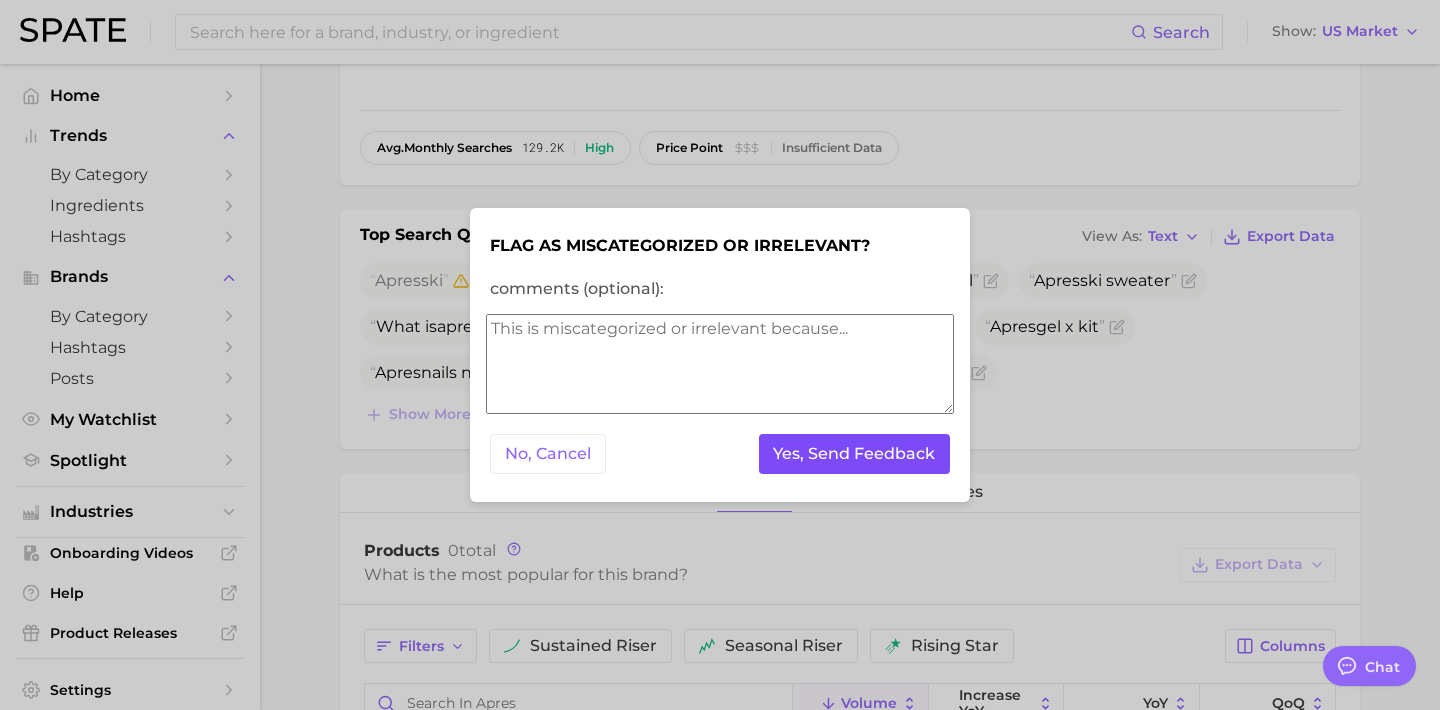 click on "Yes, Send Feedback" at bounding box center (855, 454) 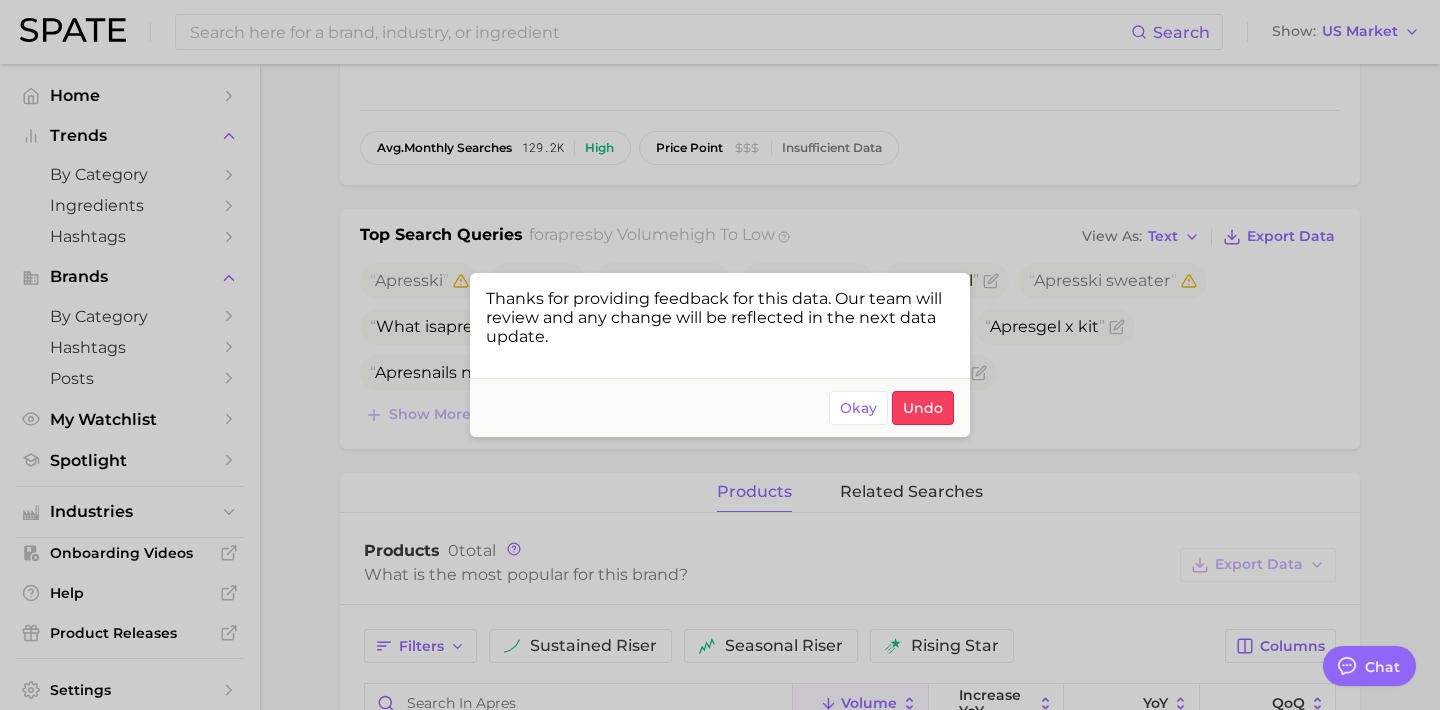 click at bounding box center [720, 355] 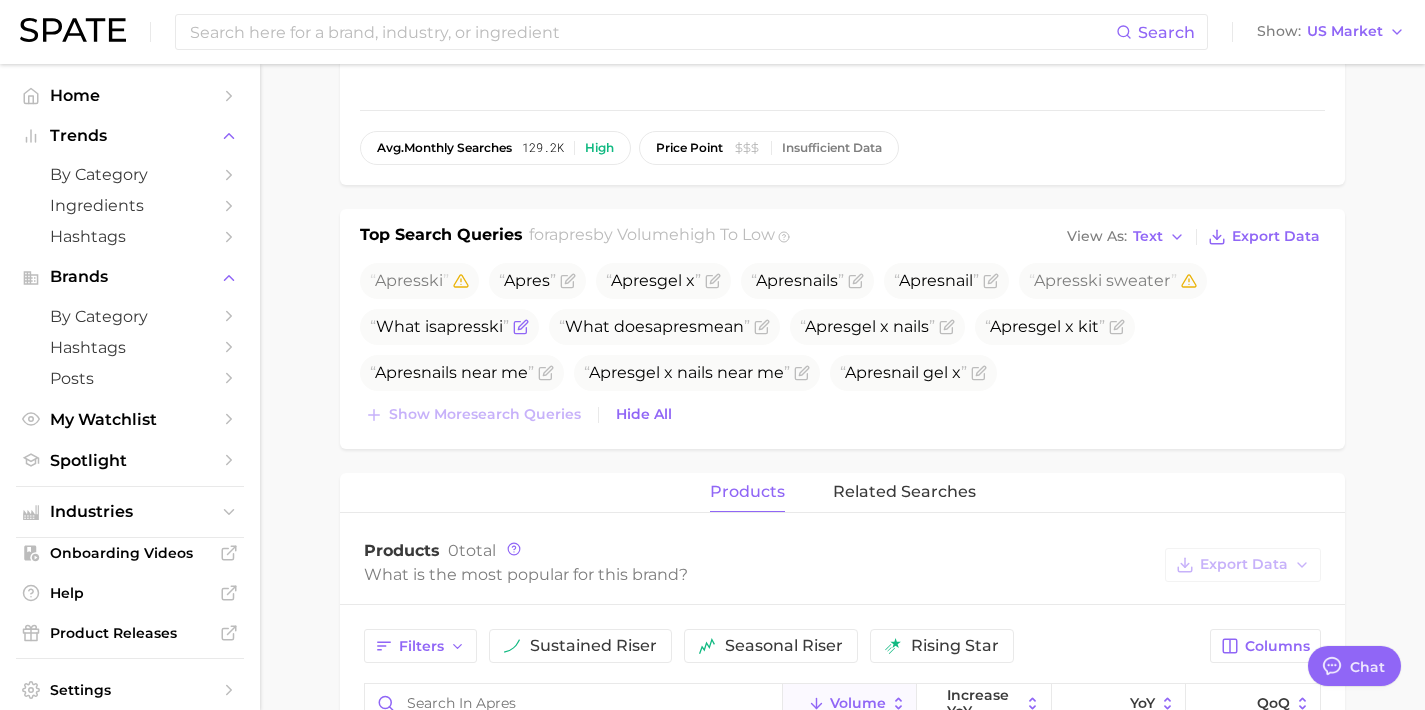 click 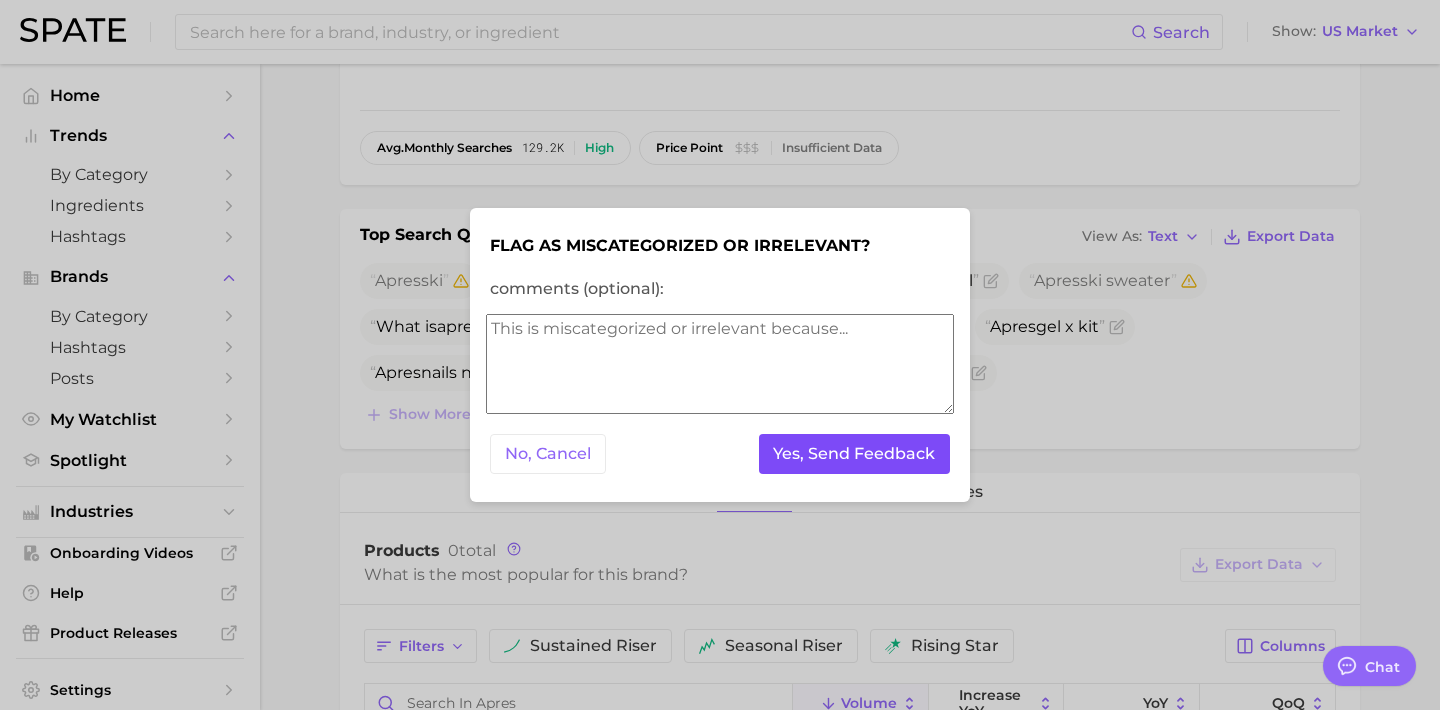 click on "Yes, Send Feedback" at bounding box center (855, 454) 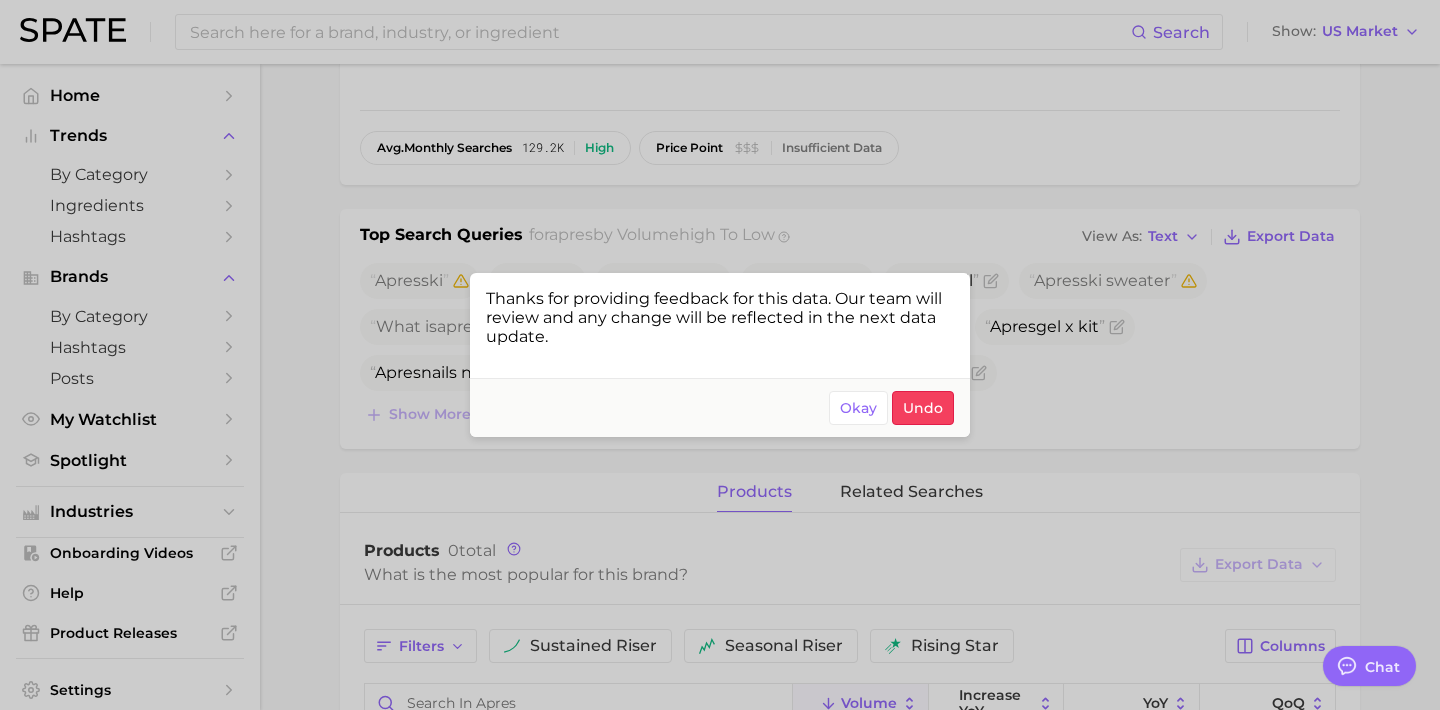 click at bounding box center (720, 355) 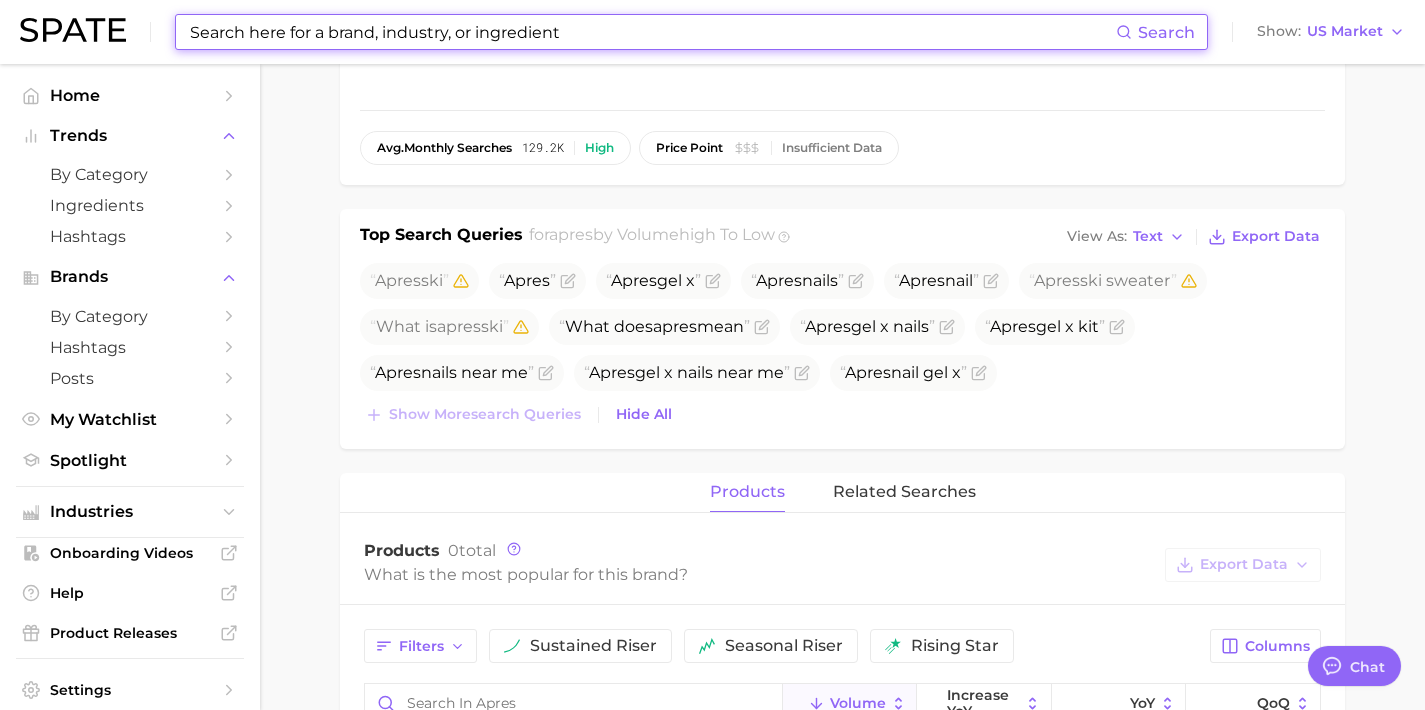 click at bounding box center (652, 32) 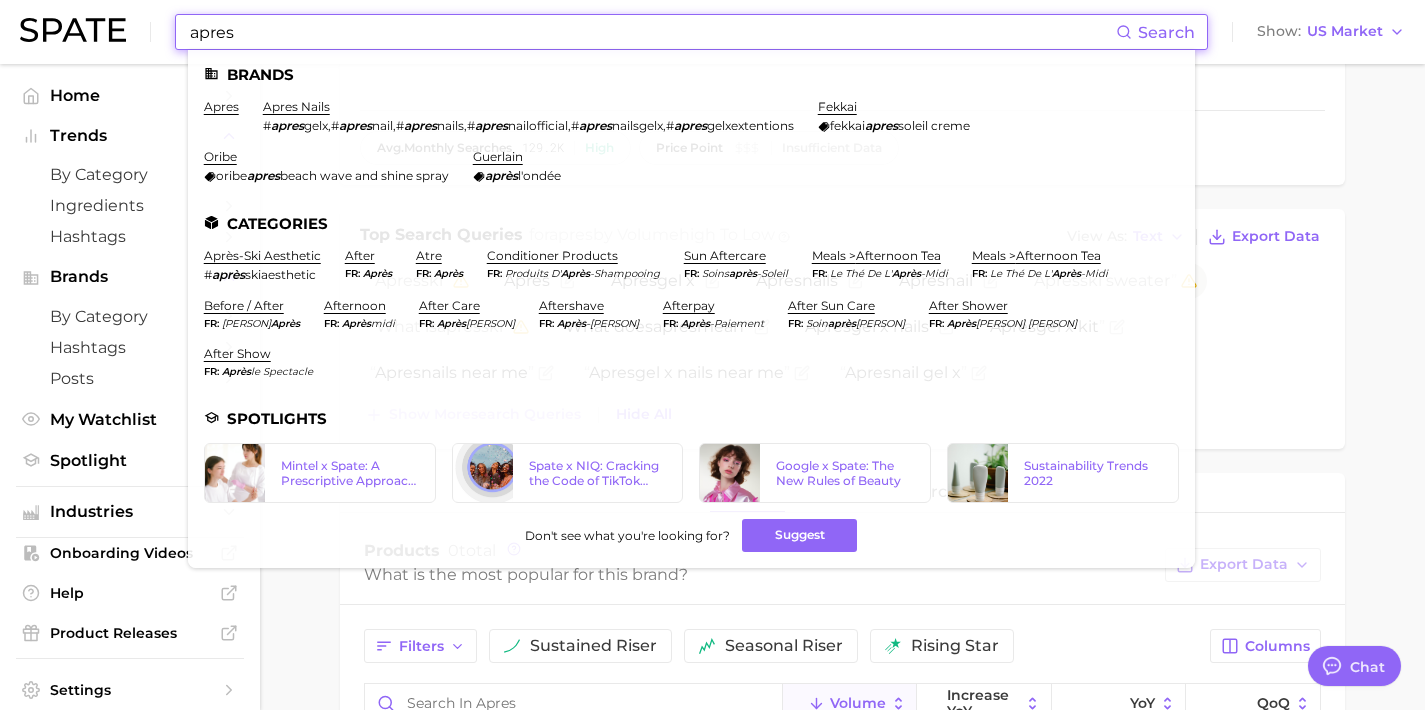 drag, startPoint x: 261, startPoint y: 33, endPoint x: 155, endPoint y: 28, distance: 106.11786 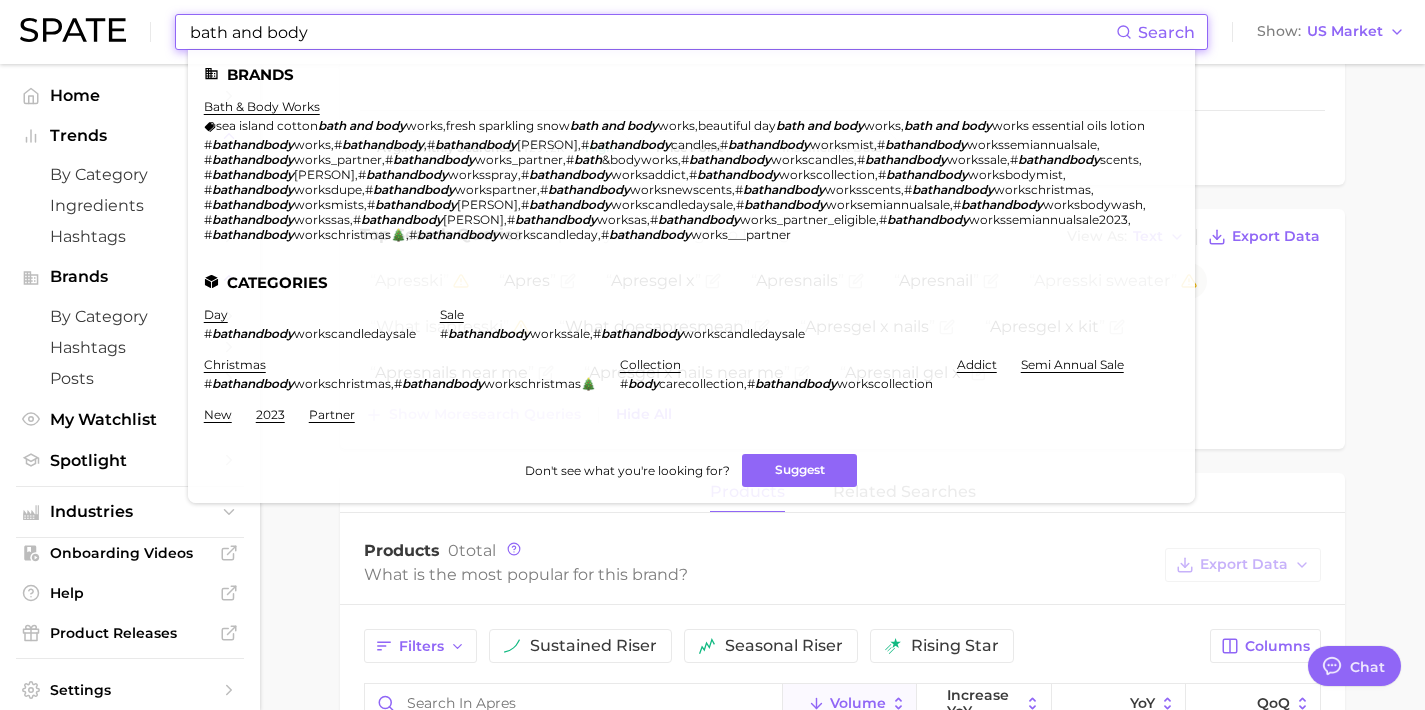 drag, startPoint x: 341, startPoint y: 32, endPoint x: 73, endPoint y: 29, distance: 268.01678 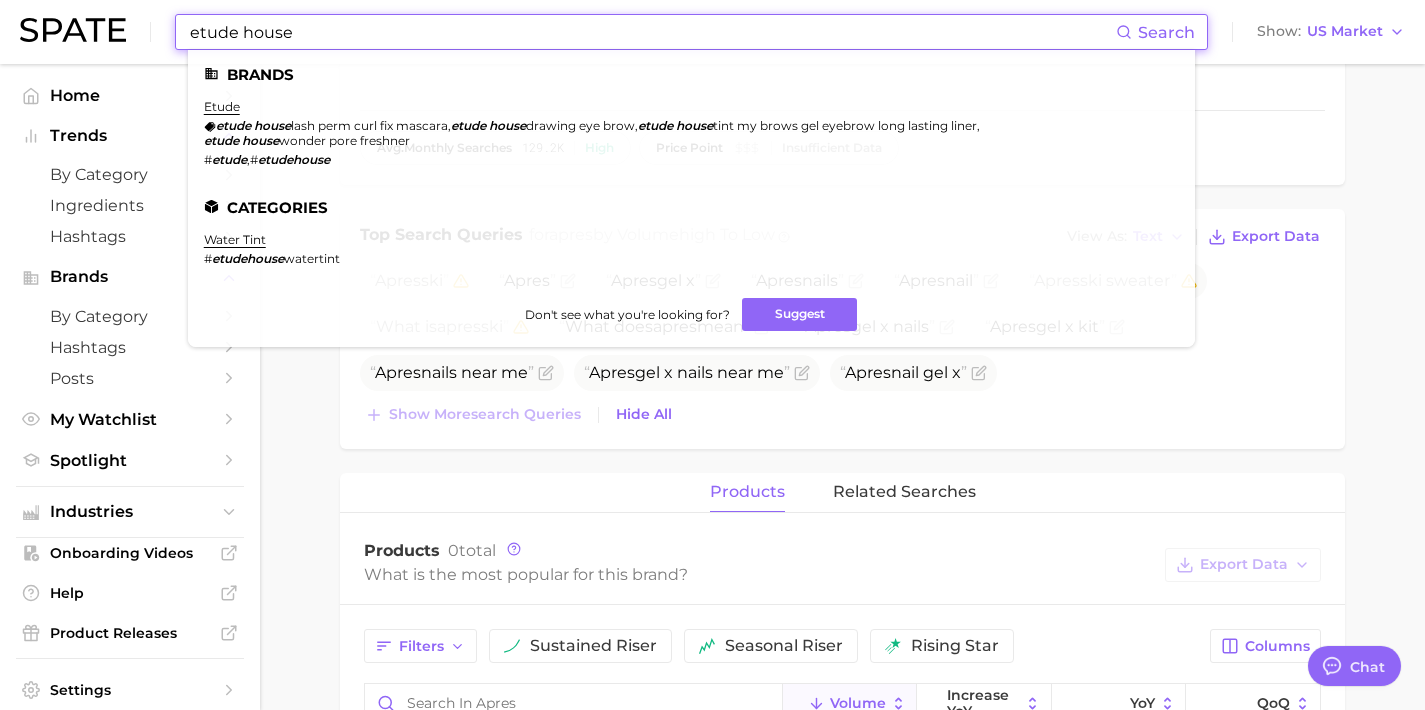 drag, startPoint x: 314, startPoint y: 39, endPoint x: 24, endPoint y: 4, distance: 292.10443 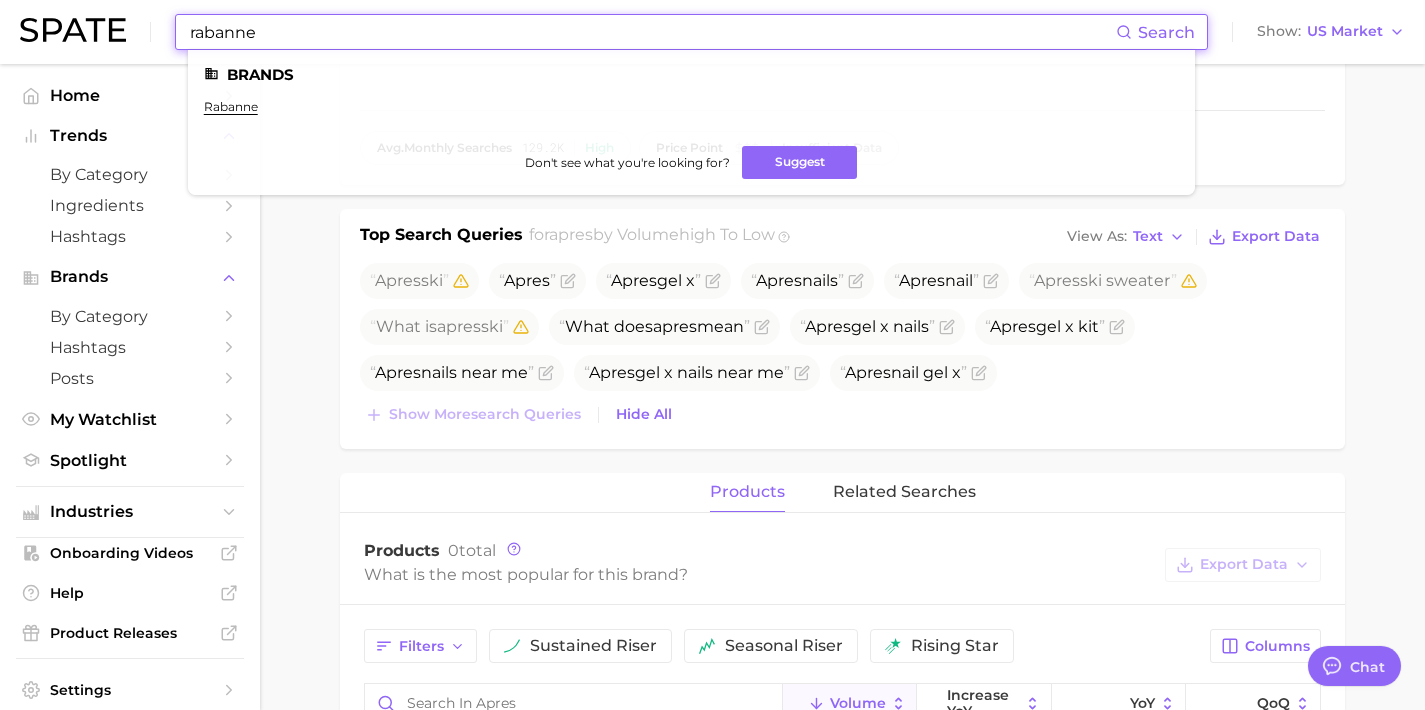 drag, startPoint x: 257, startPoint y: 42, endPoint x: 194, endPoint y: 39, distance: 63.07139 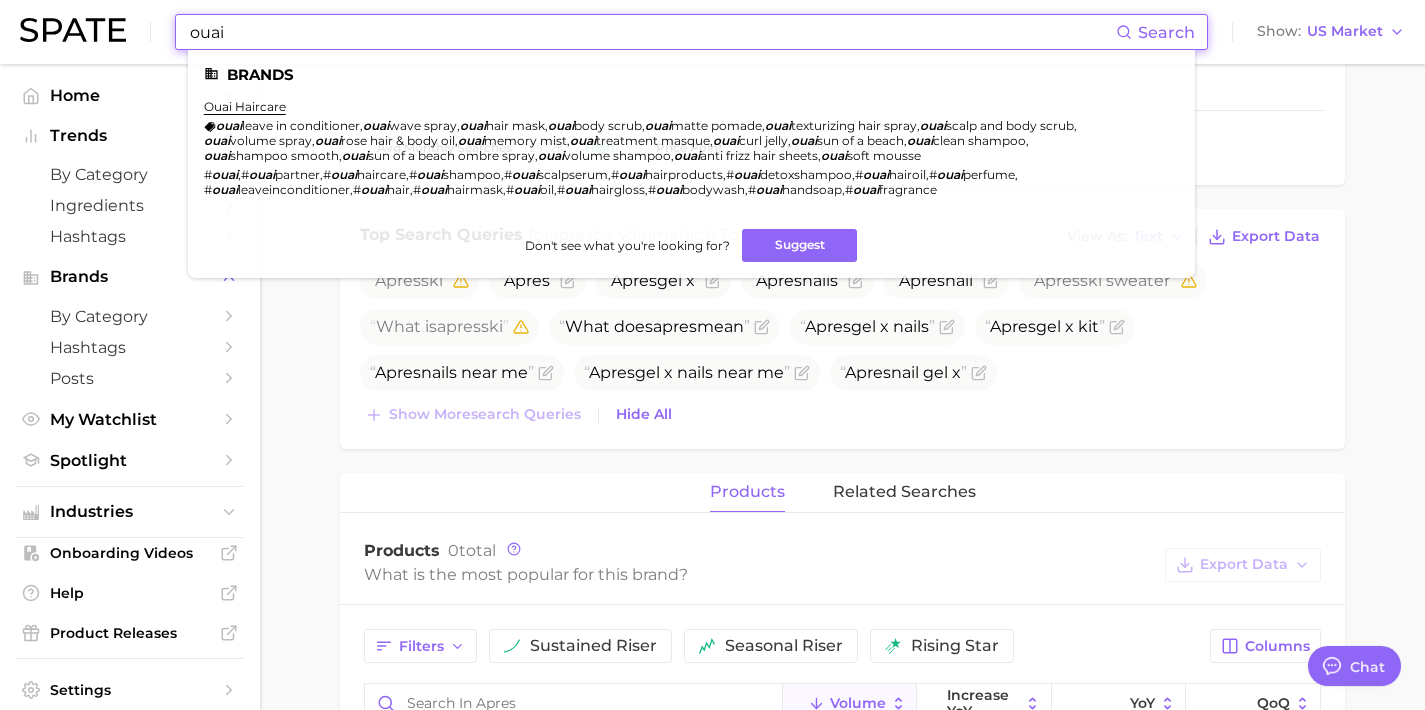 type on "ouai" 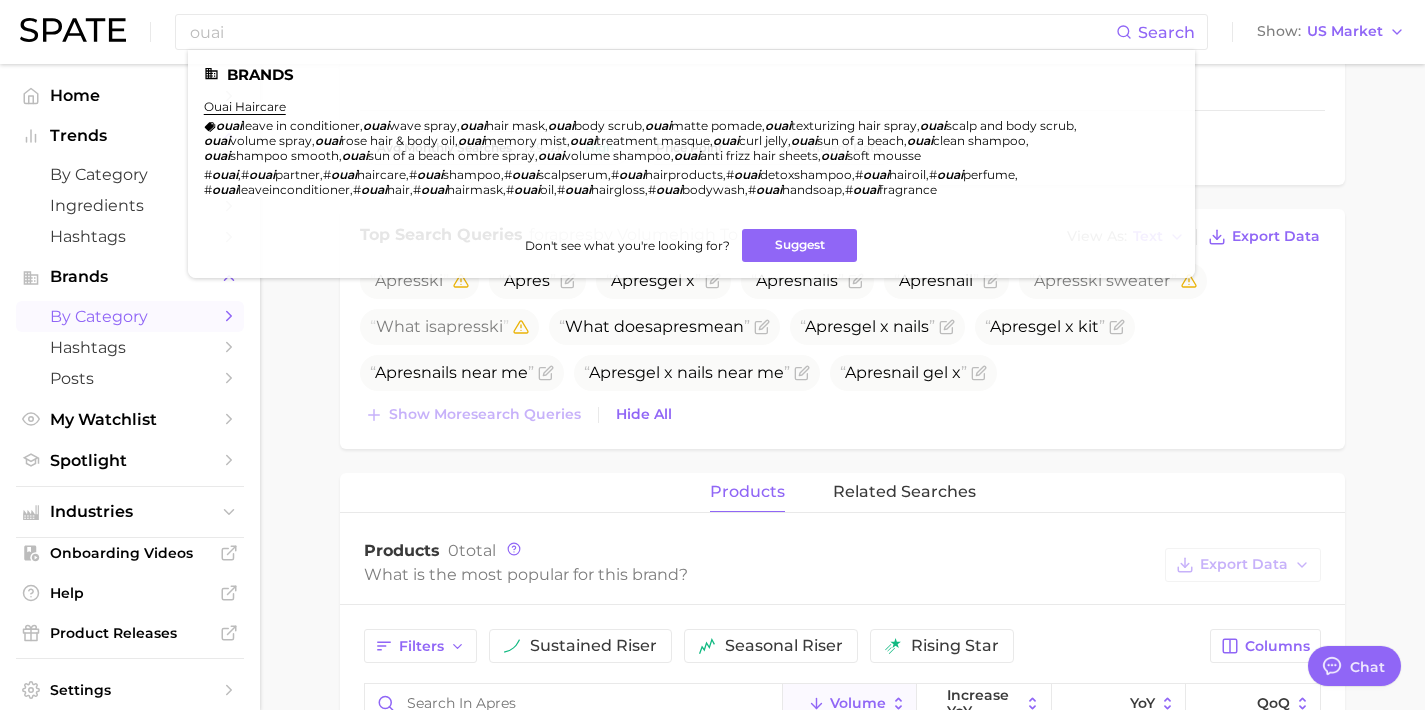 click on "by Category" at bounding box center [130, 316] 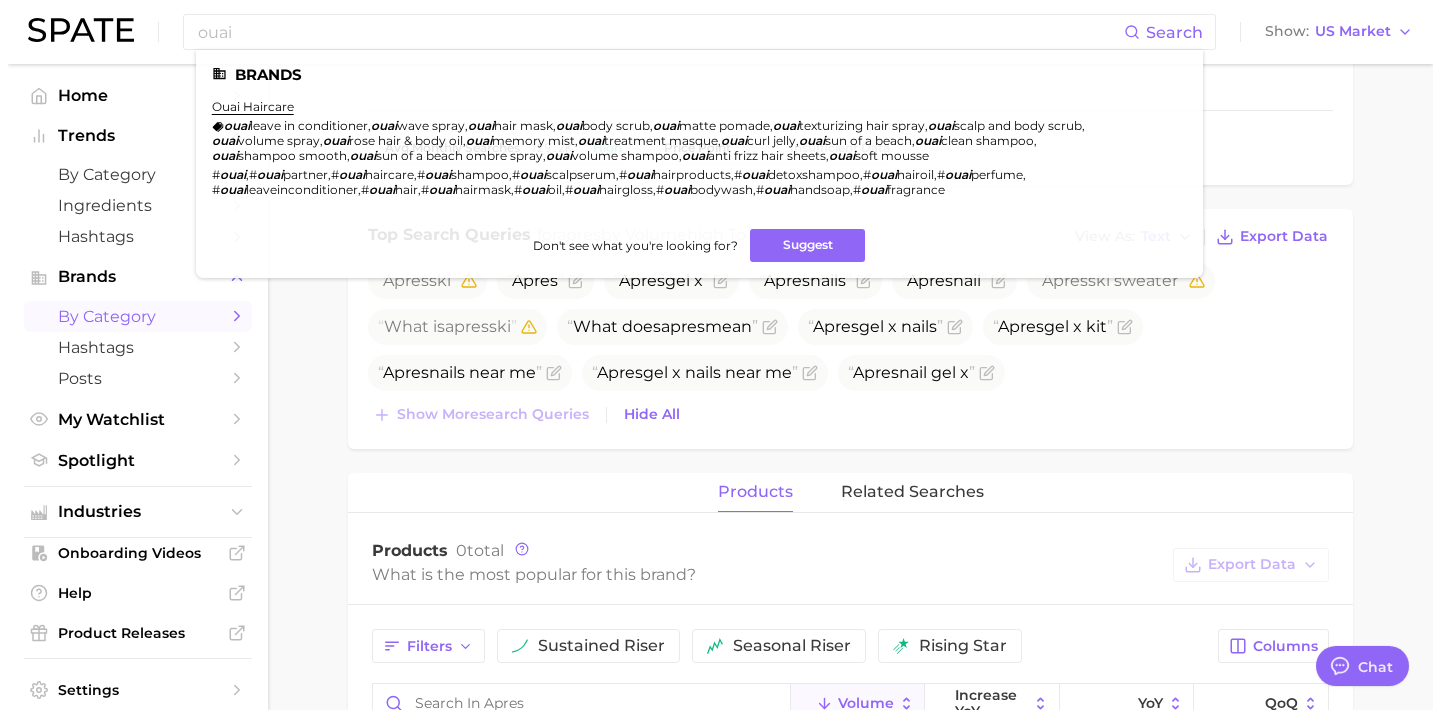 scroll, scrollTop: 0, scrollLeft: 0, axis: both 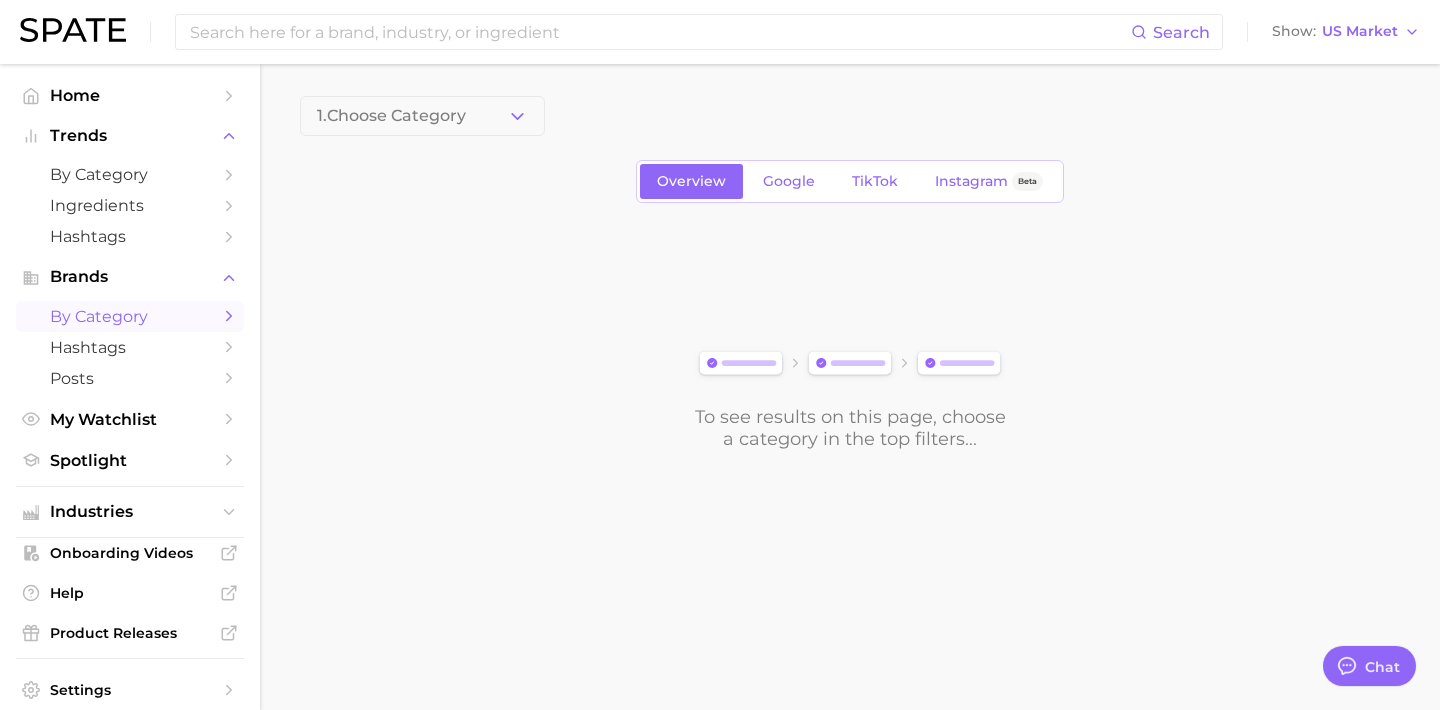 click on "1.  Choose Category" at bounding box center (422, 116) 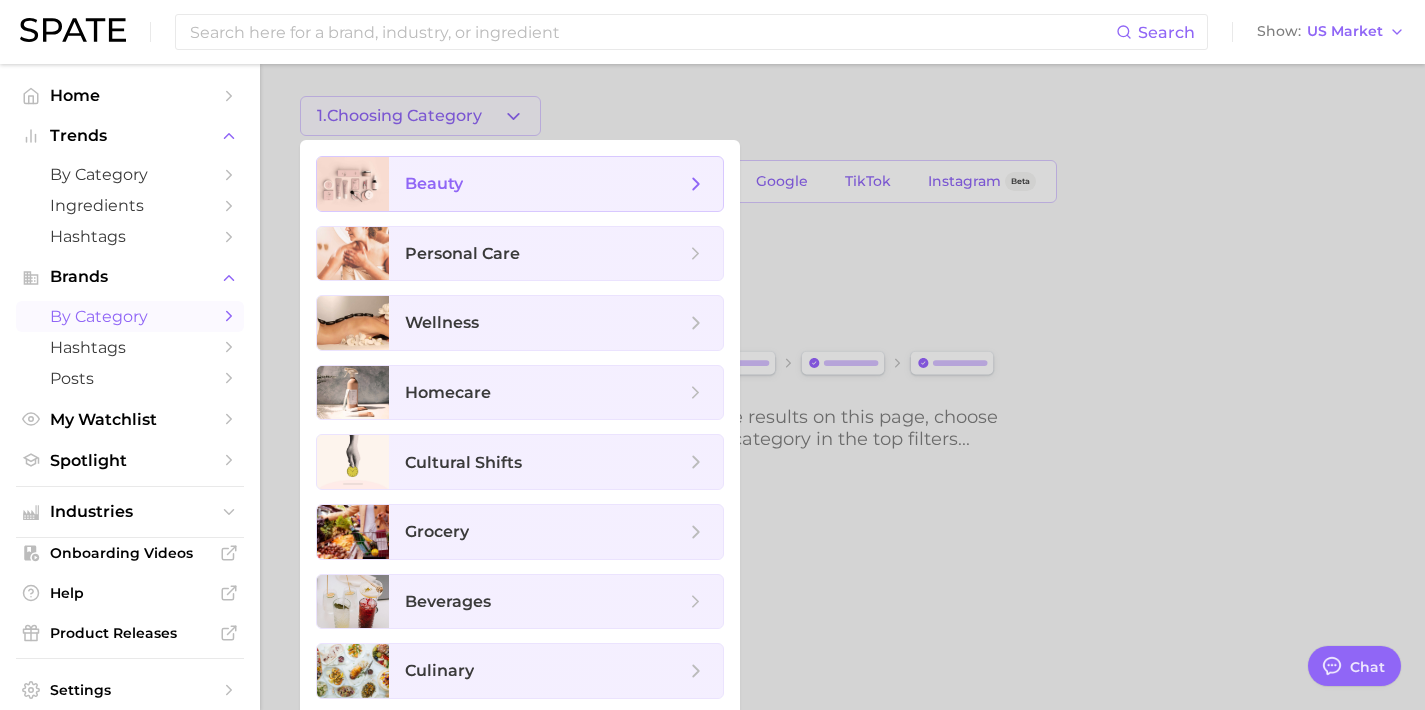 click on "beauty" at bounding box center (556, 184) 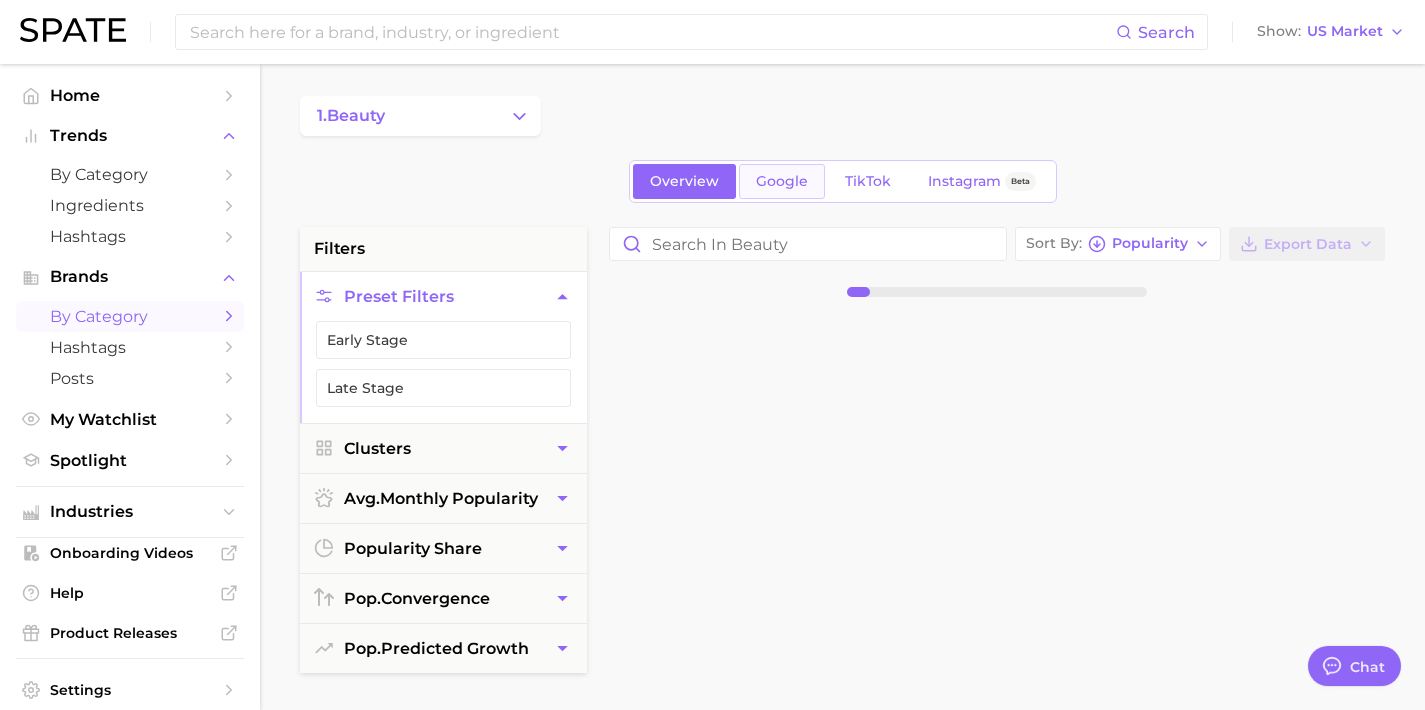 click on "Google" at bounding box center [782, 181] 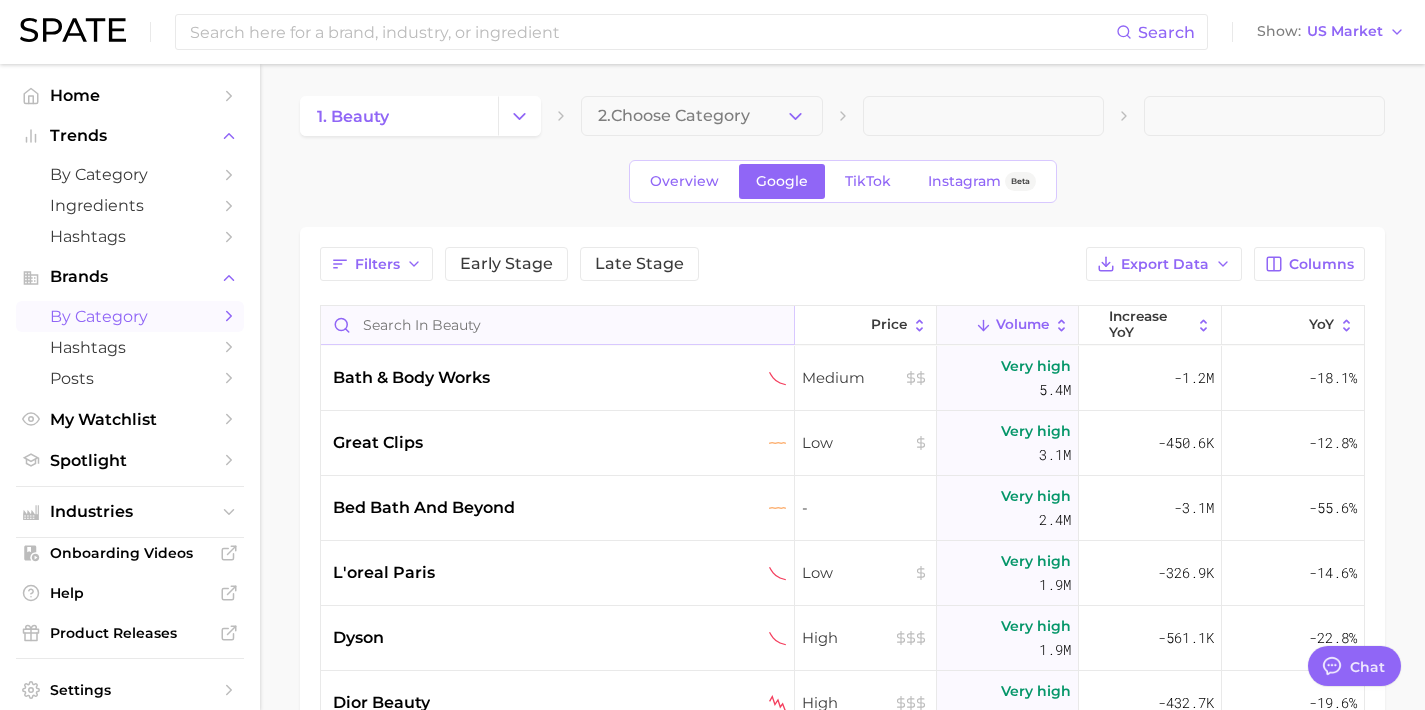 click at bounding box center (557, 325) 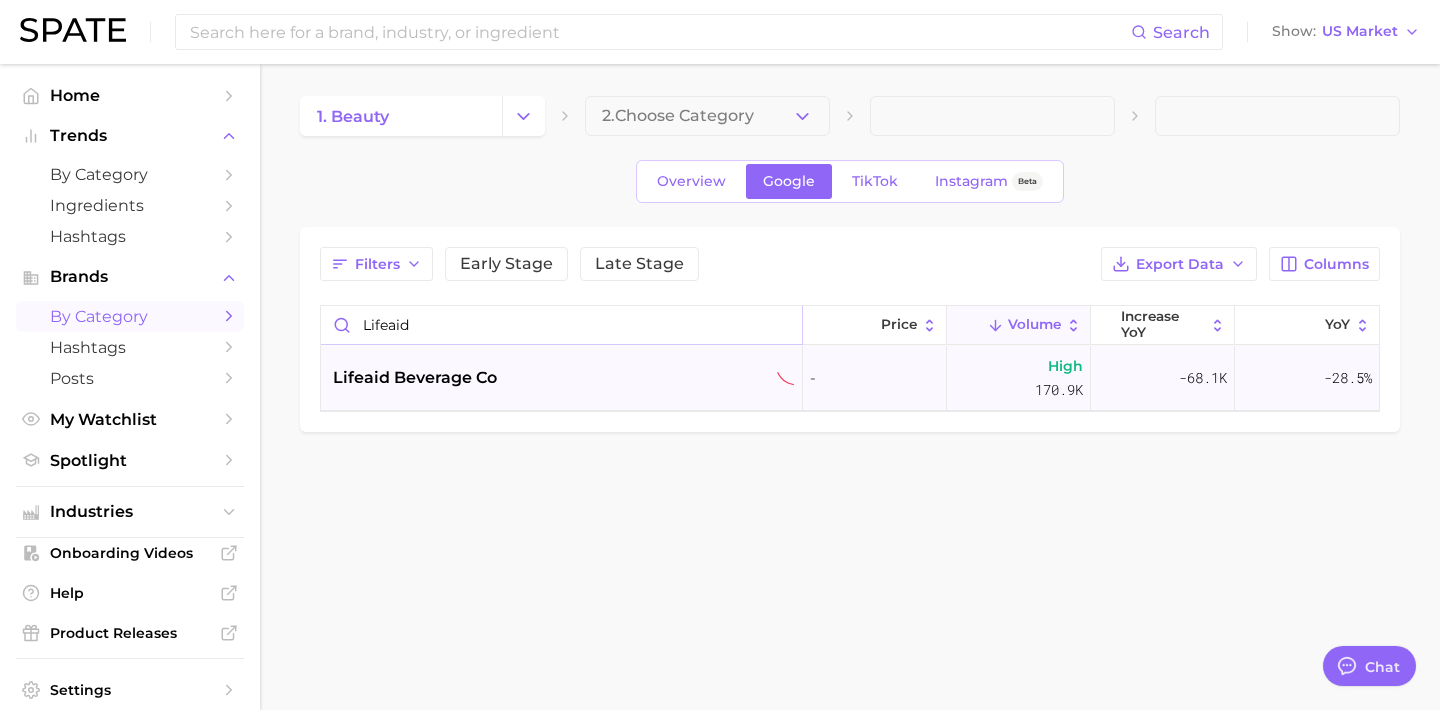 type on "lifeaid" 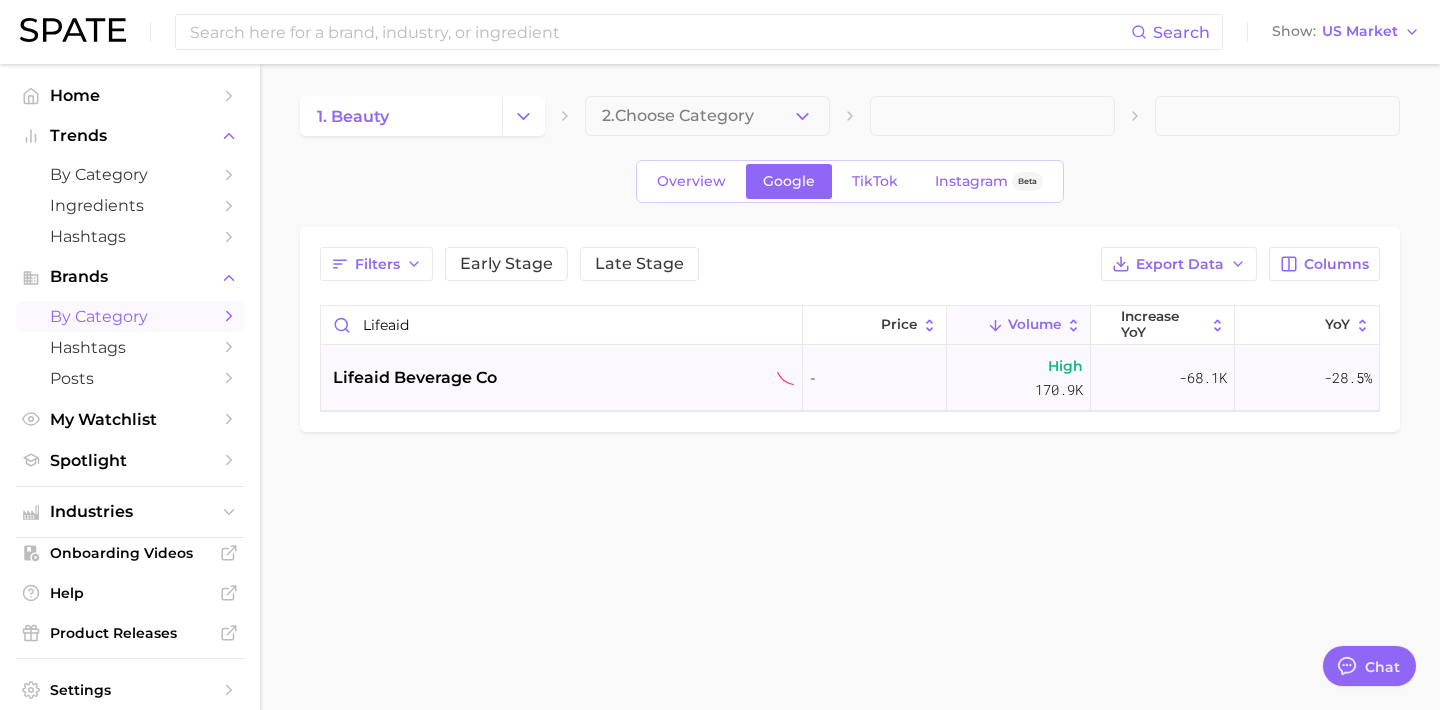 click on "lifeaid beverage co" at bounding box center (564, 378) 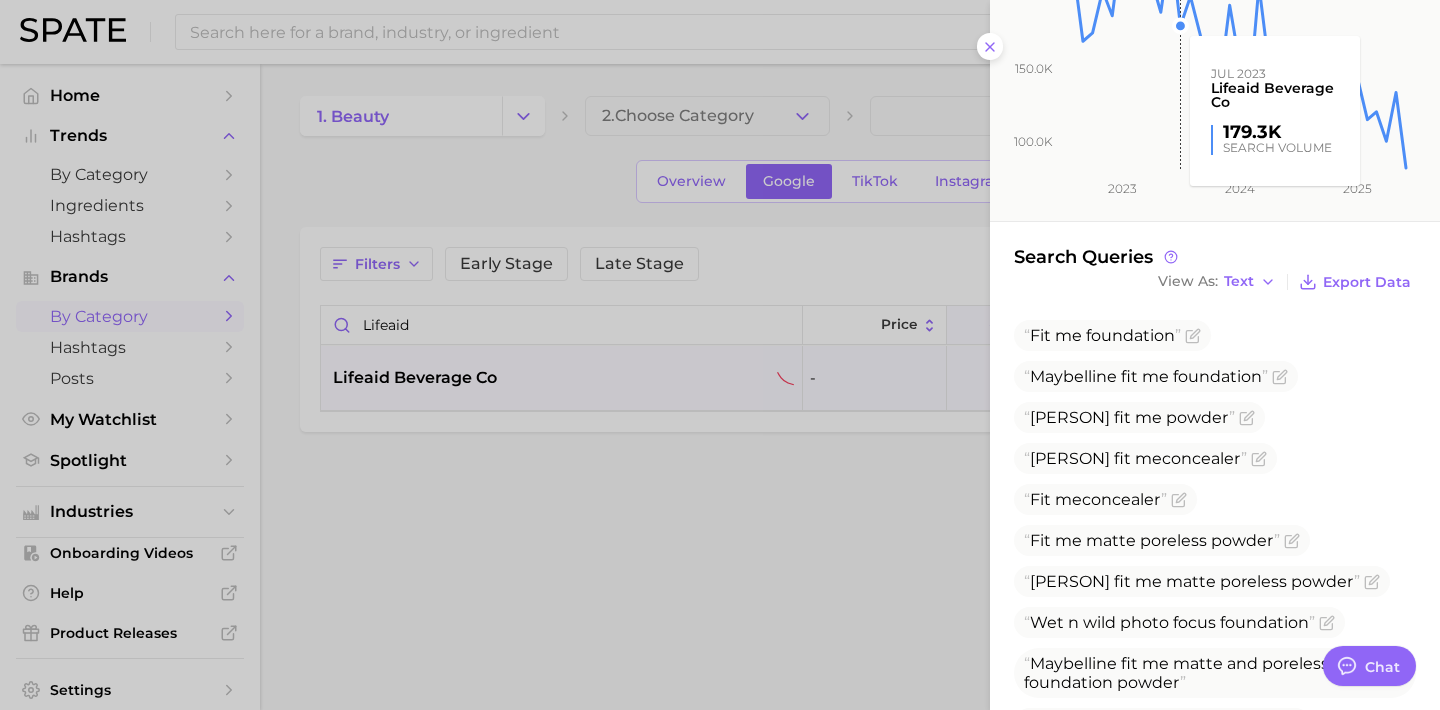 scroll, scrollTop: 301, scrollLeft: 0, axis: vertical 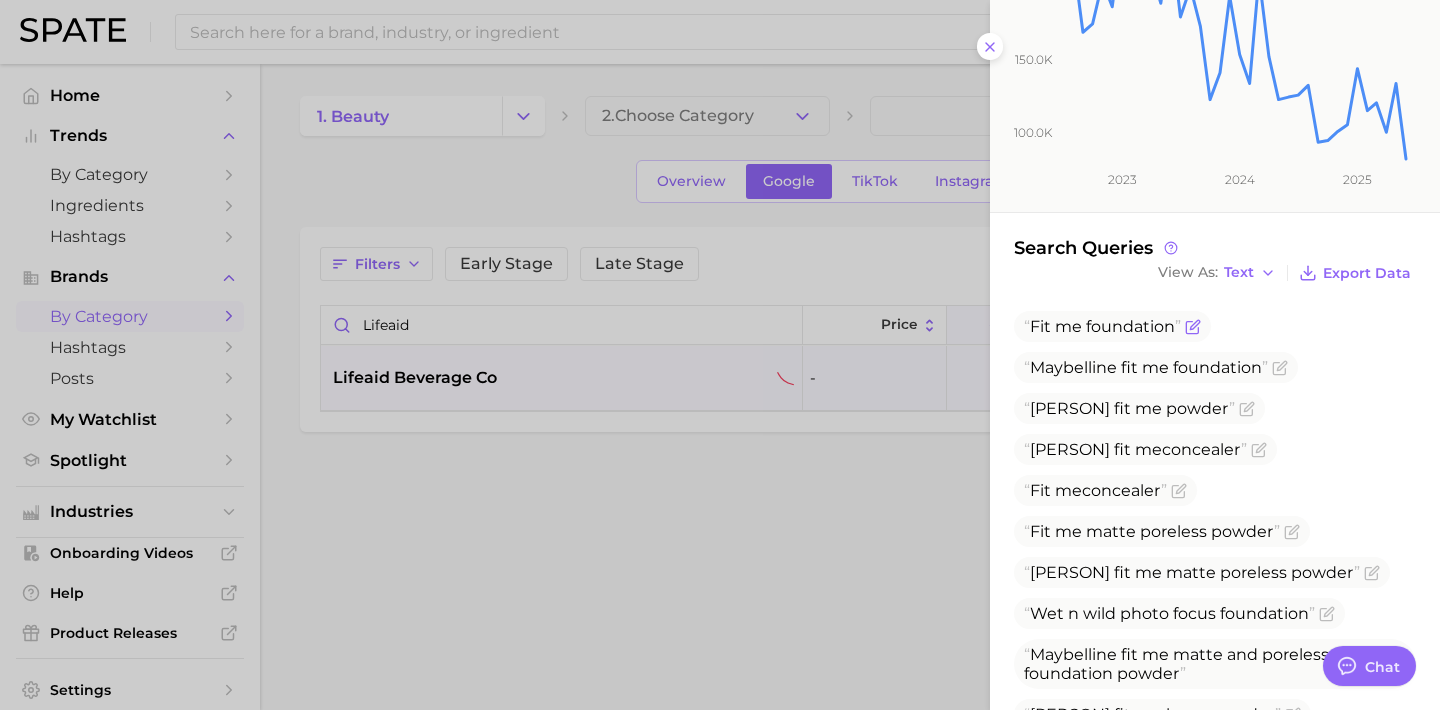 click 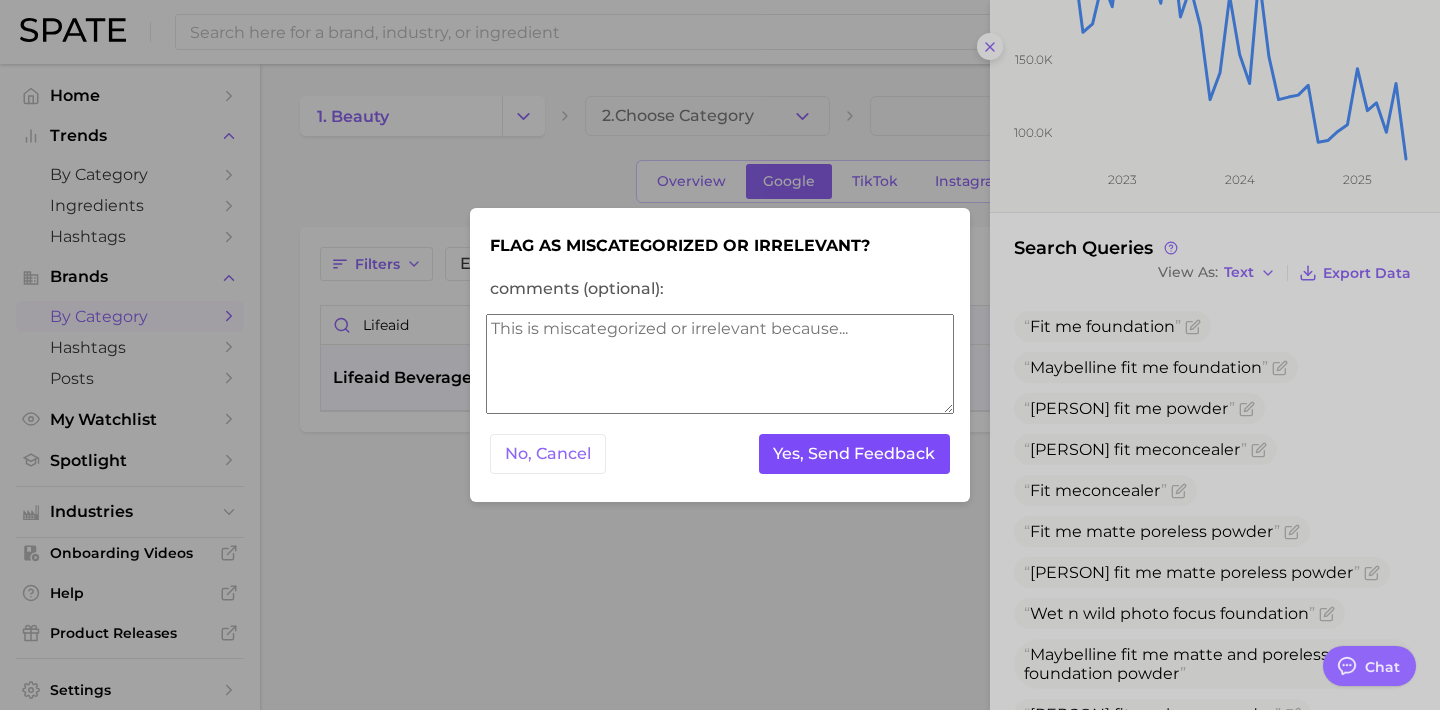 click on "Yes, Send Feedback" at bounding box center (855, 454) 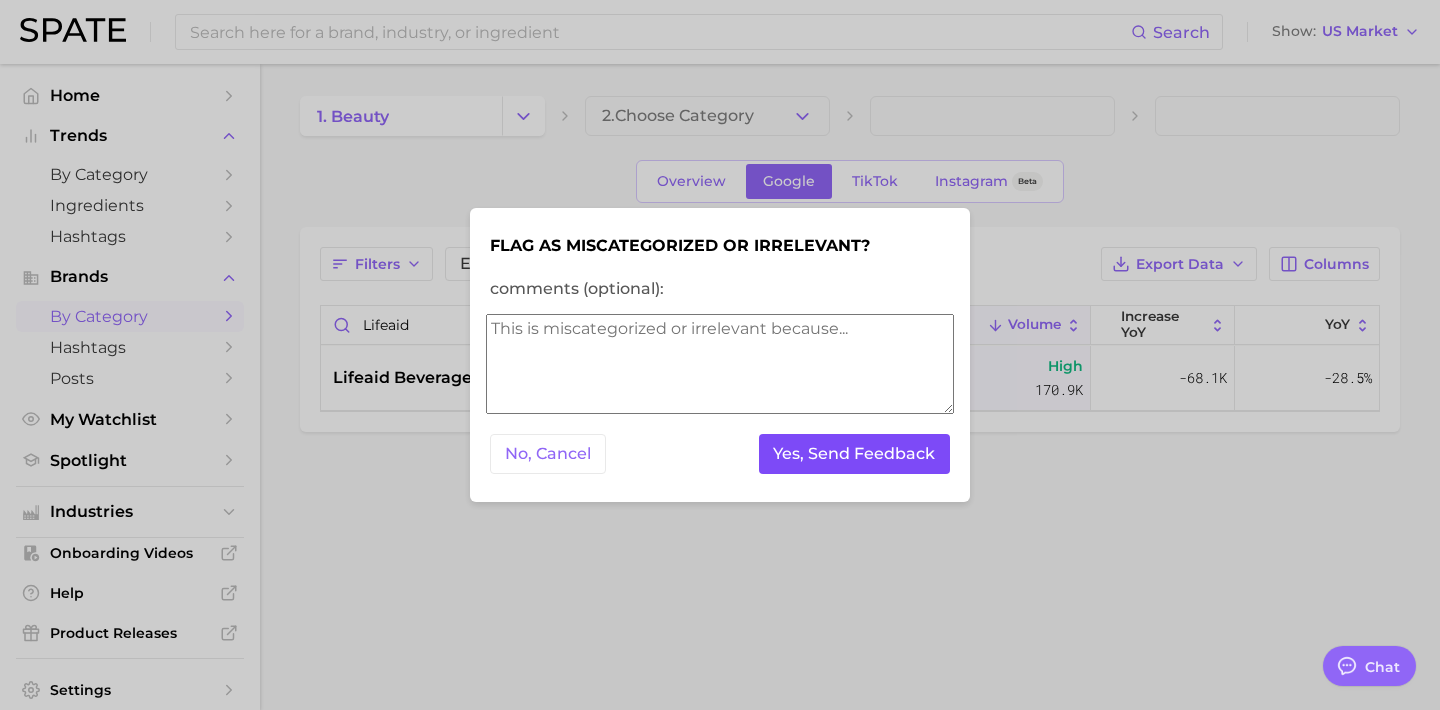 click on "Yes, Send Feedback" at bounding box center (855, 454) 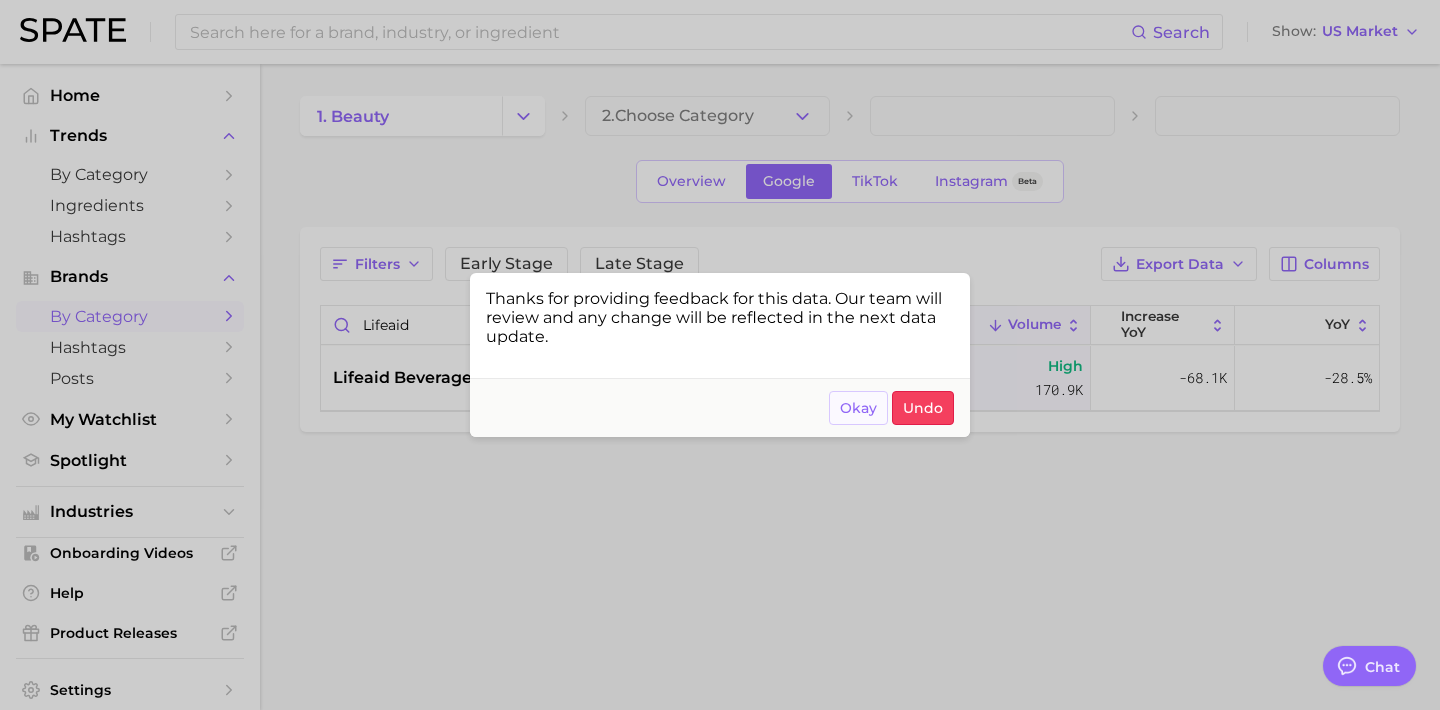 click on "Okay" at bounding box center (858, 408) 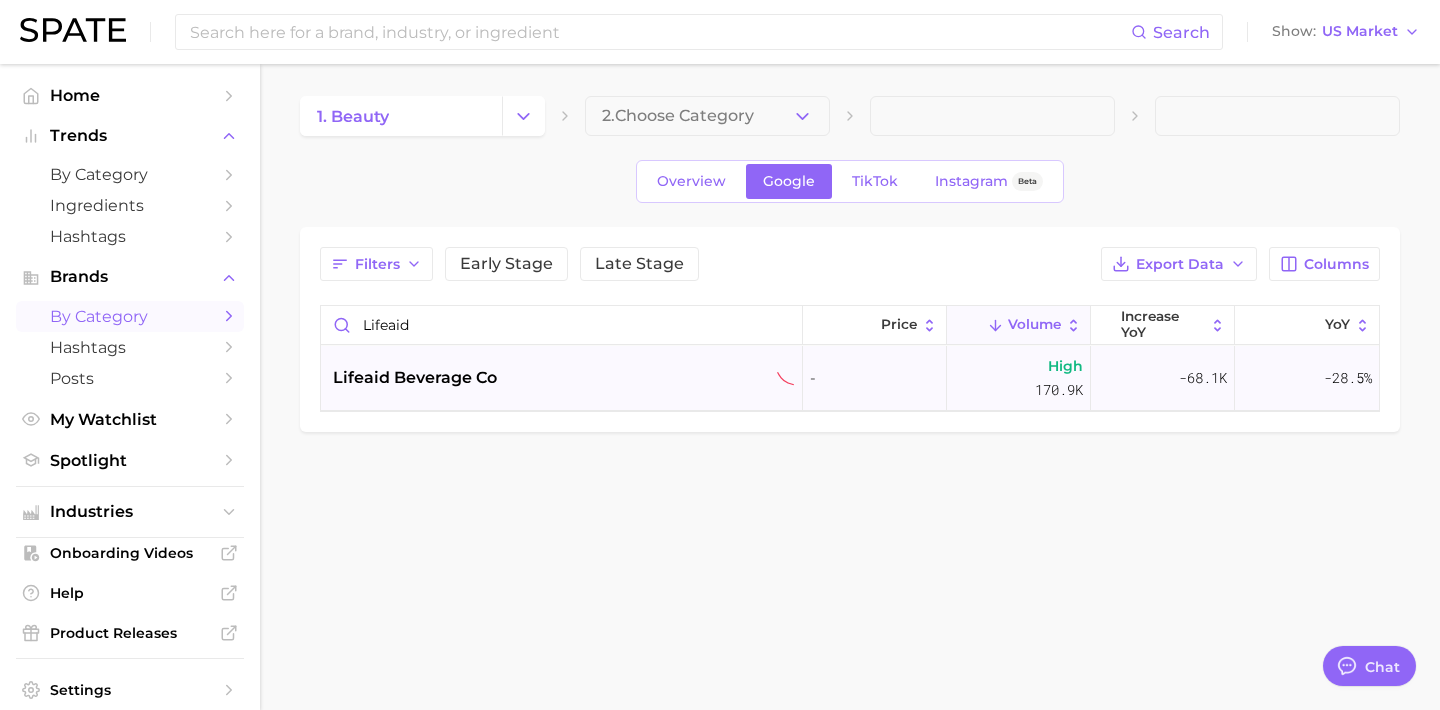 click on "lifeaid beverage co" at bounding box center [564, 378] 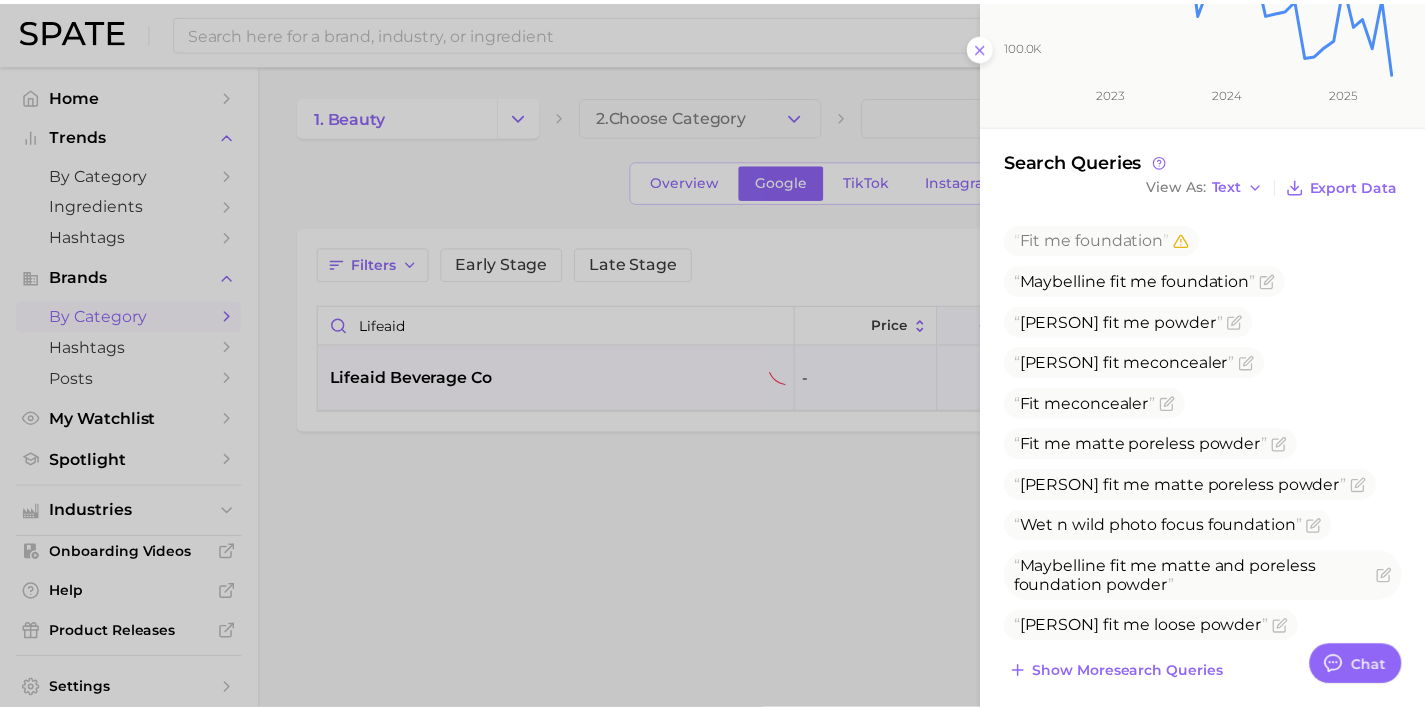 scroll, scrollTop: 401, scrollLeft: 0, axis: vertical 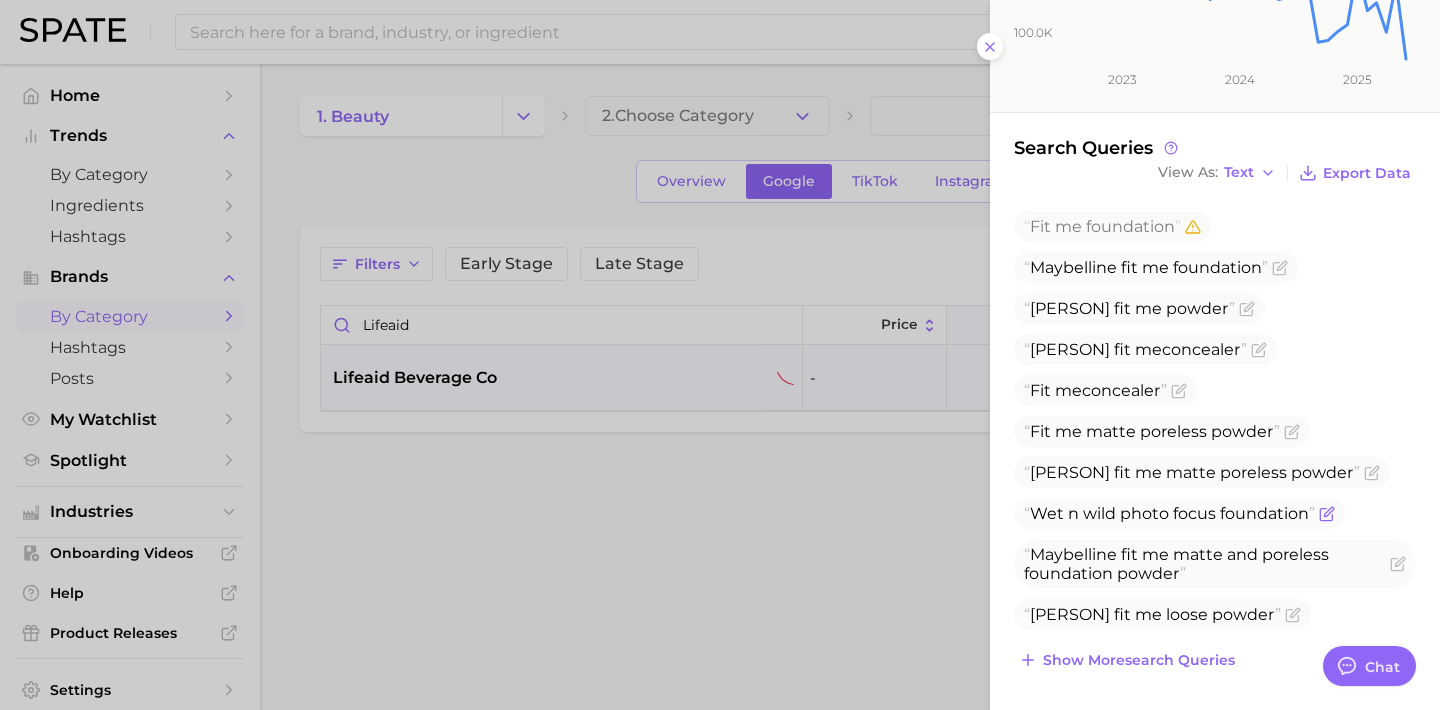 click 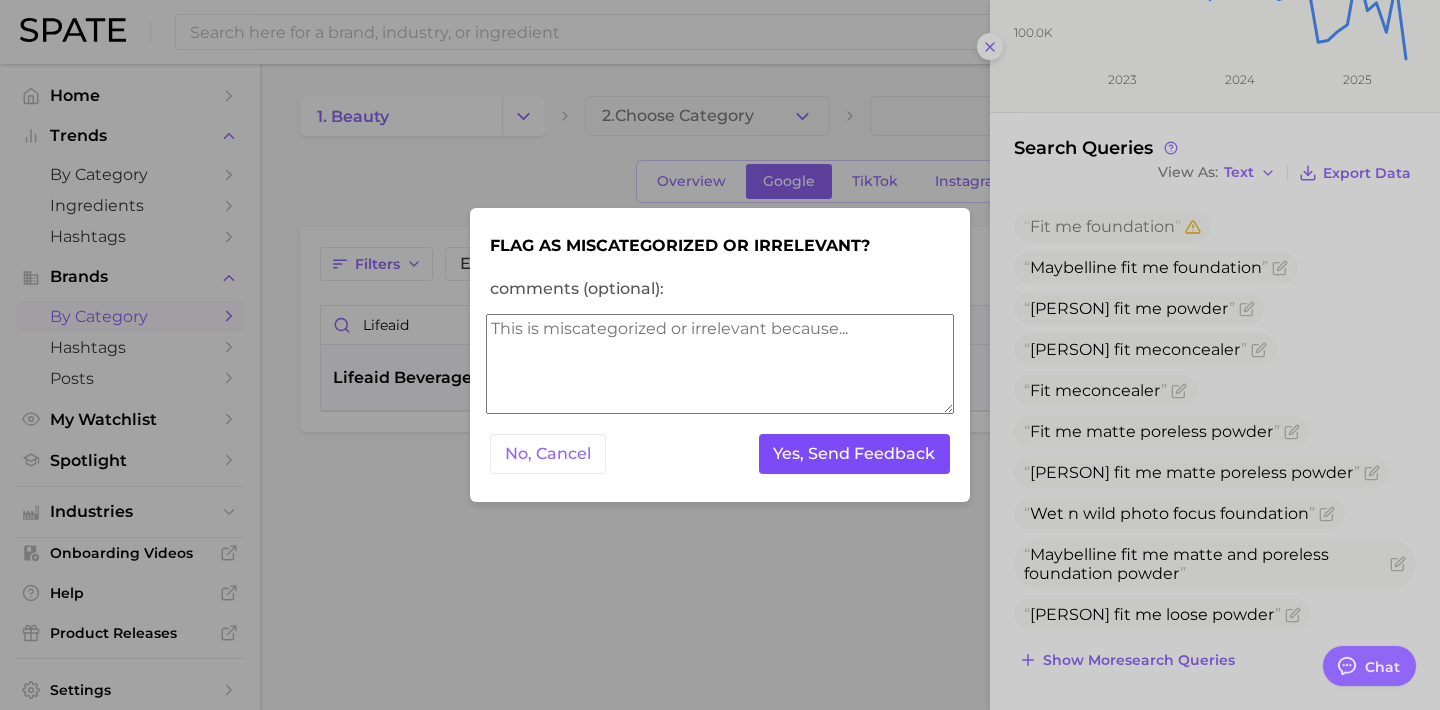 click on "Yes, Send Feedback" at bounding box center [855, 454] 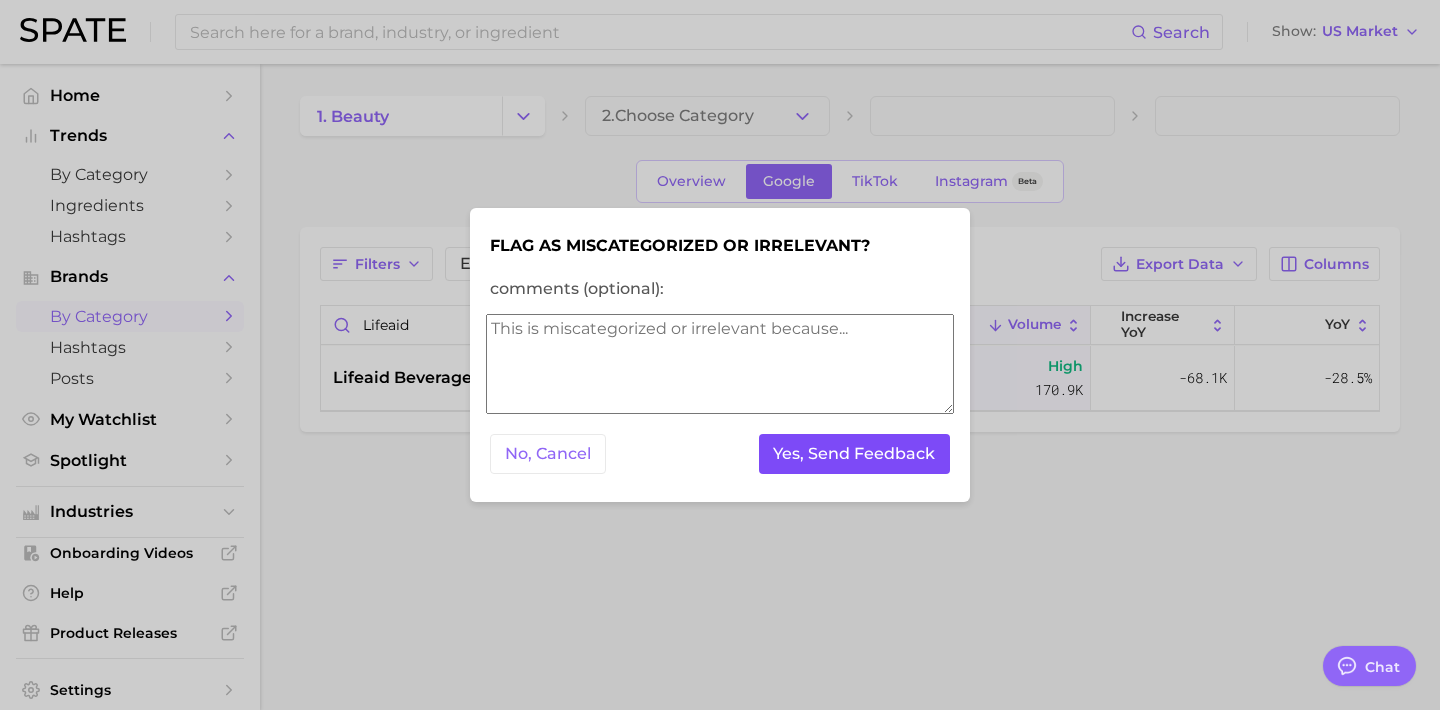click on "Yes, Send Feedback" at bounding box center (855, 454) 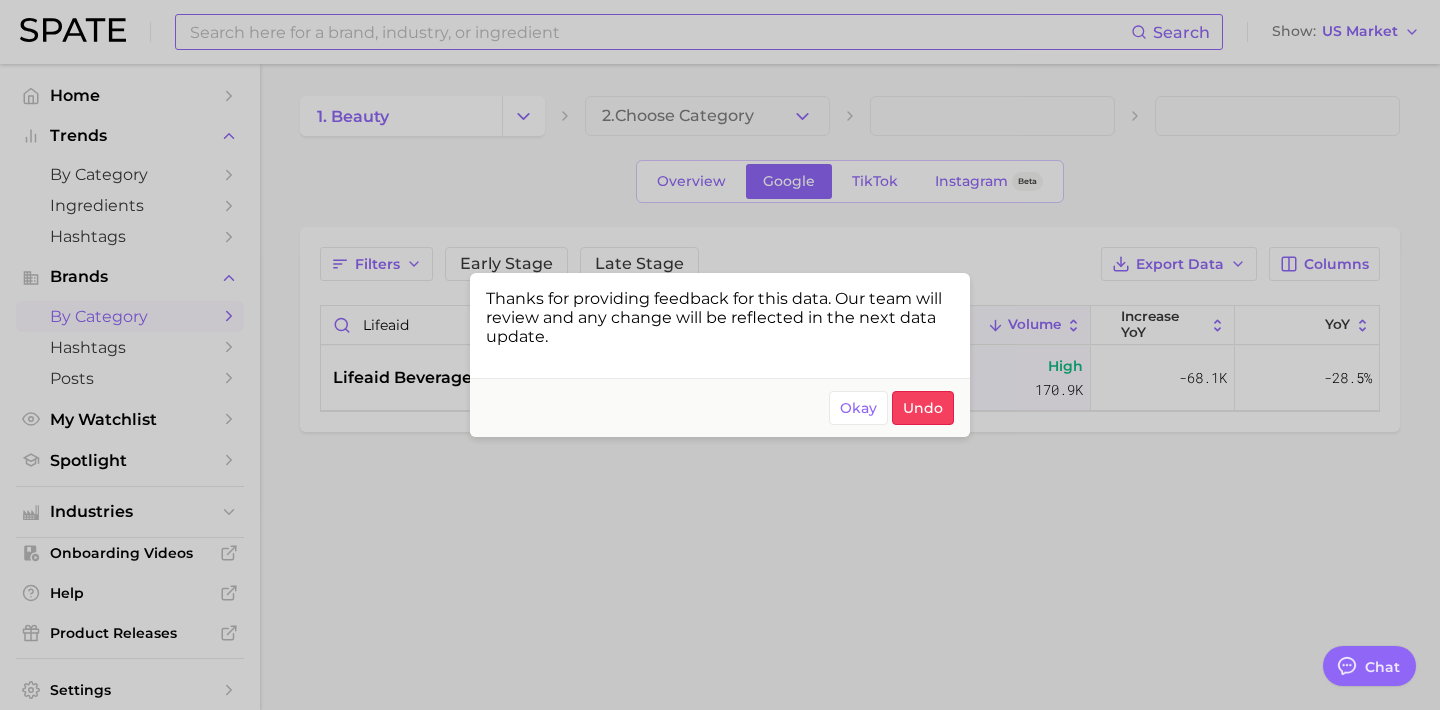 click at bounding box center (720, 355) 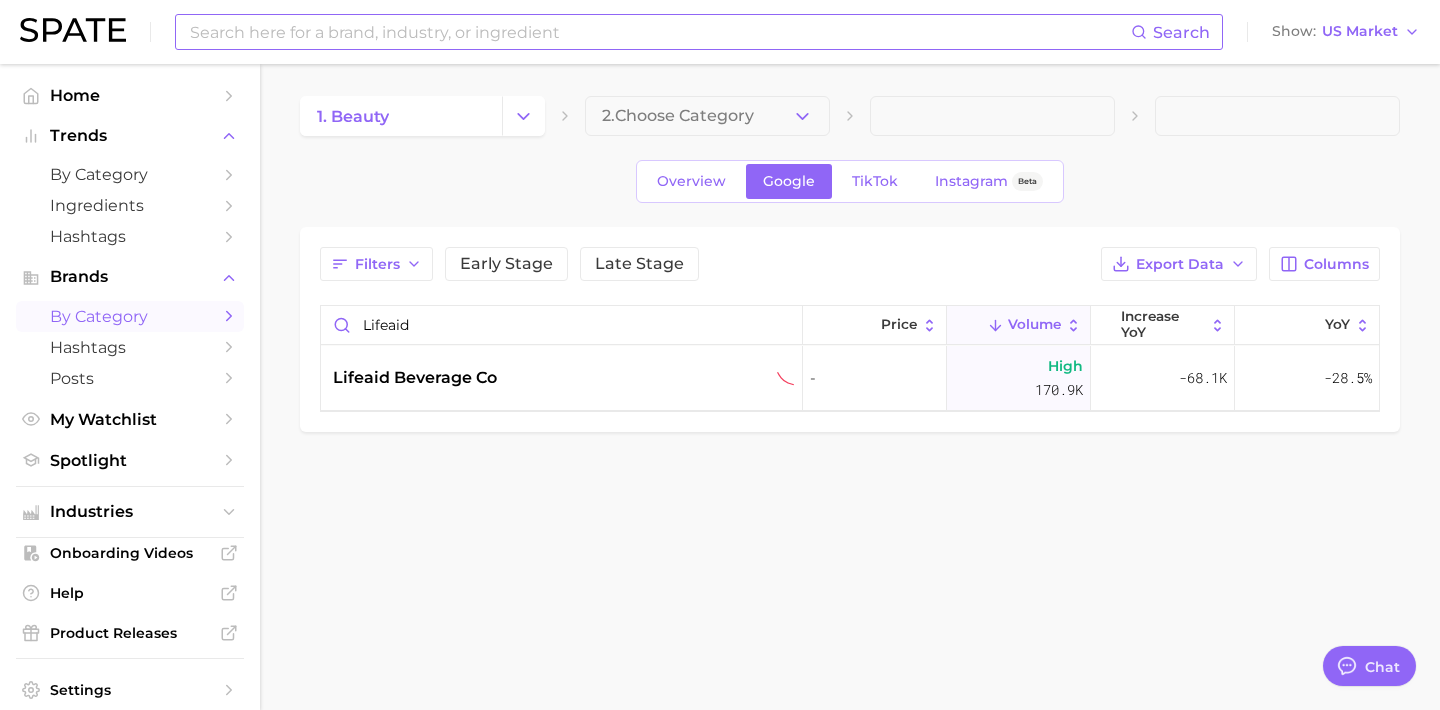 click at bounding box center (659, 32) 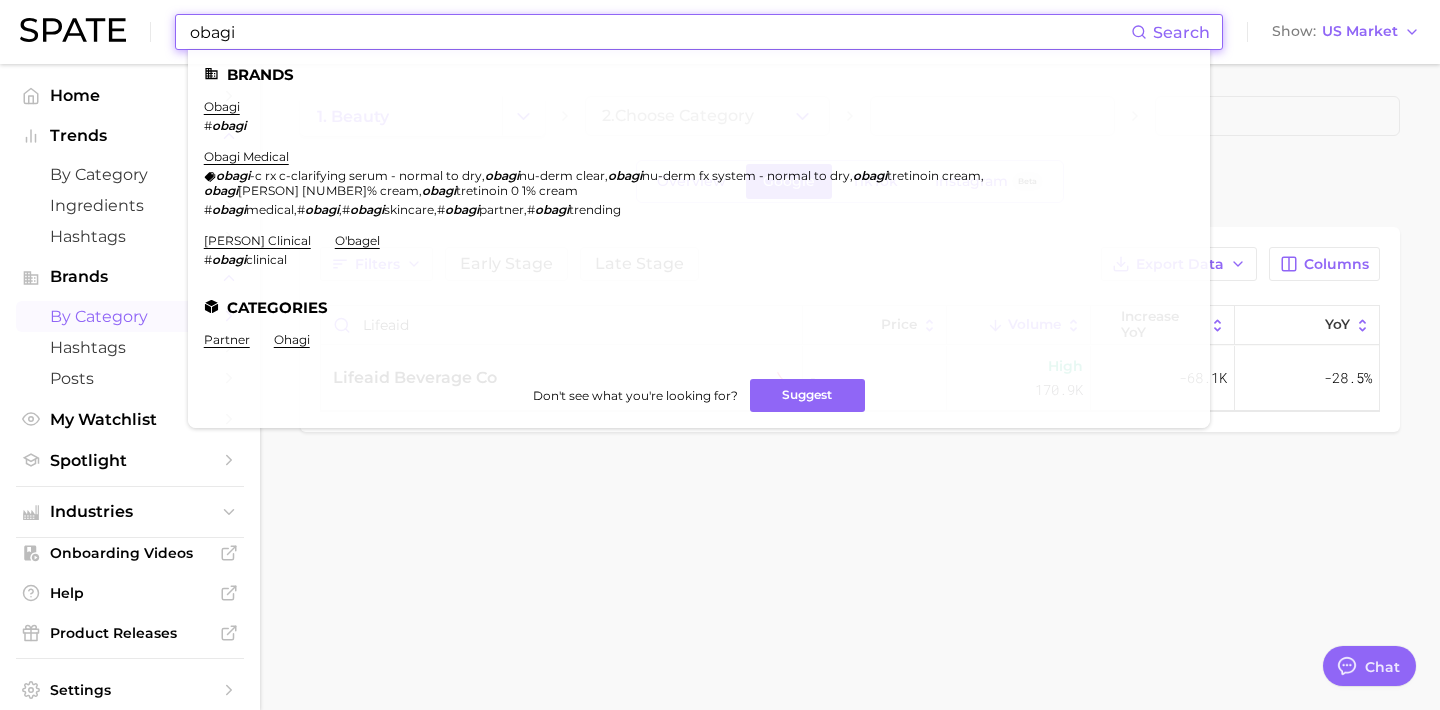 drag, startPoint x: 297, startPoint y: 29, endPoint x: 152, endPoint y: 13, distance: 145.88008 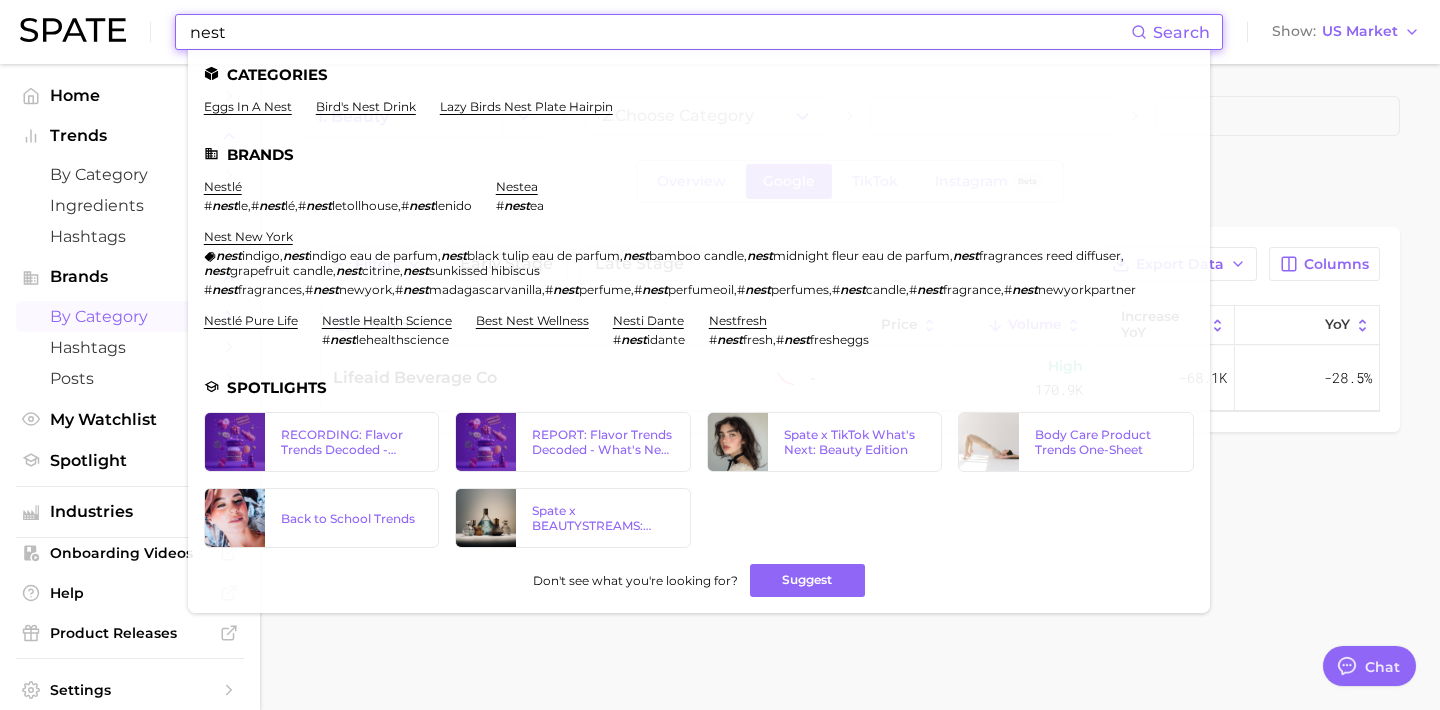 drag, startPoint x: 390, startPoint y: 32, endPoint x: 71, endPoint y: 12, distance: 319.62634 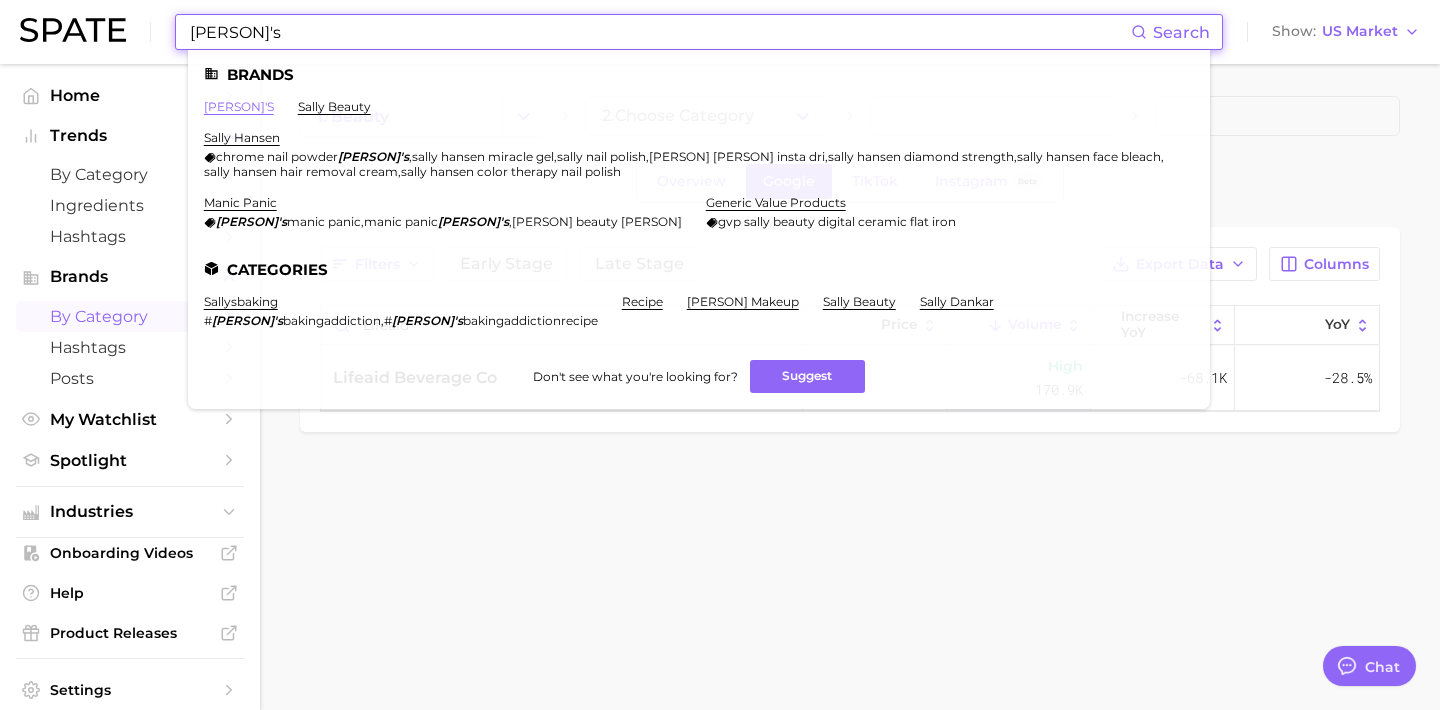 type on "[PERSON]'s" 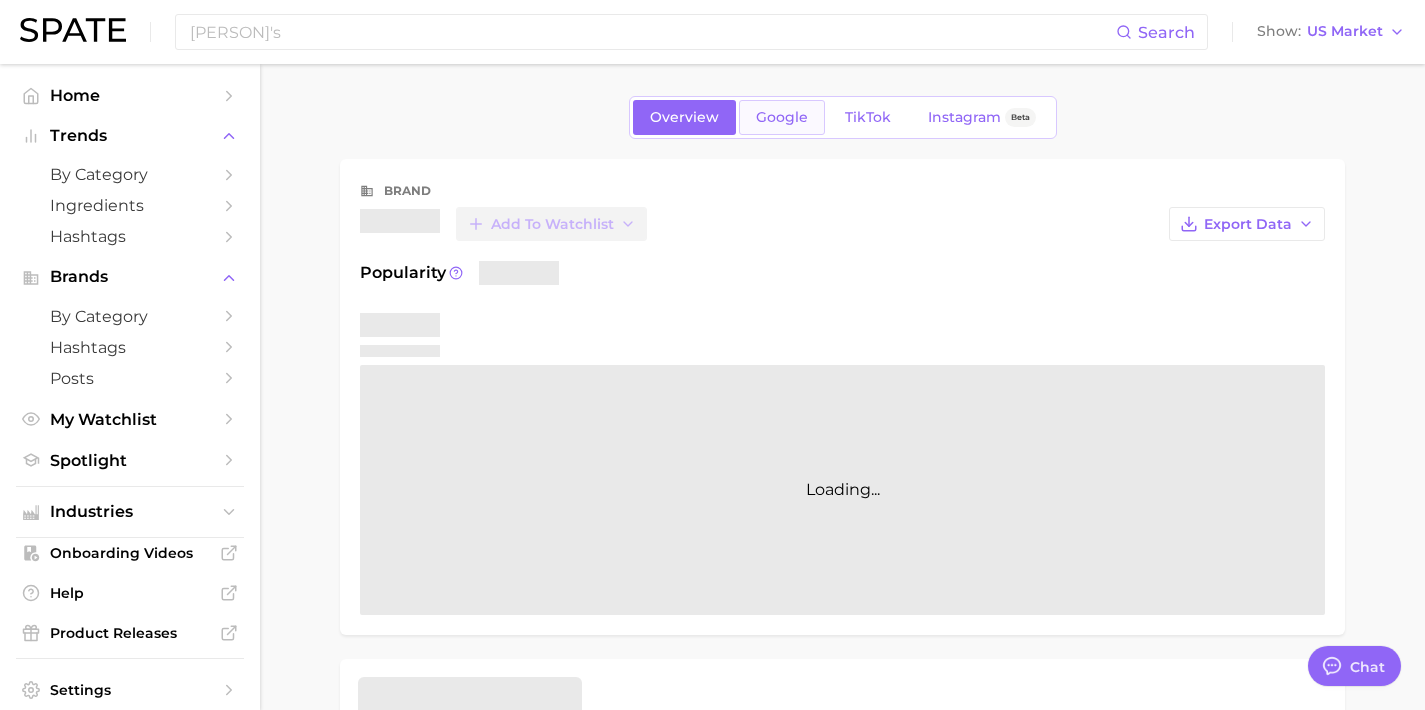 click on "Google" at bounding box center [782, 117] 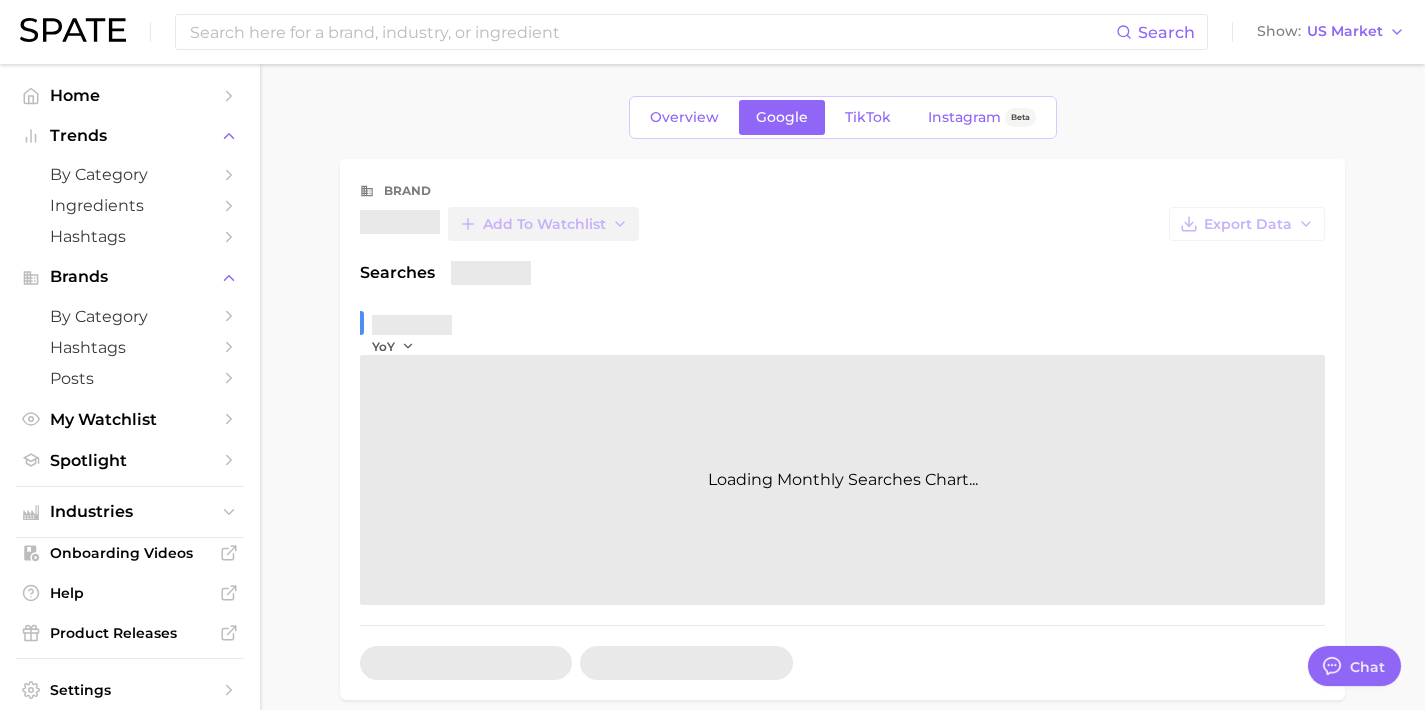 scroll, scrollTop: 643, scrollLeft: 0, axis: vertical 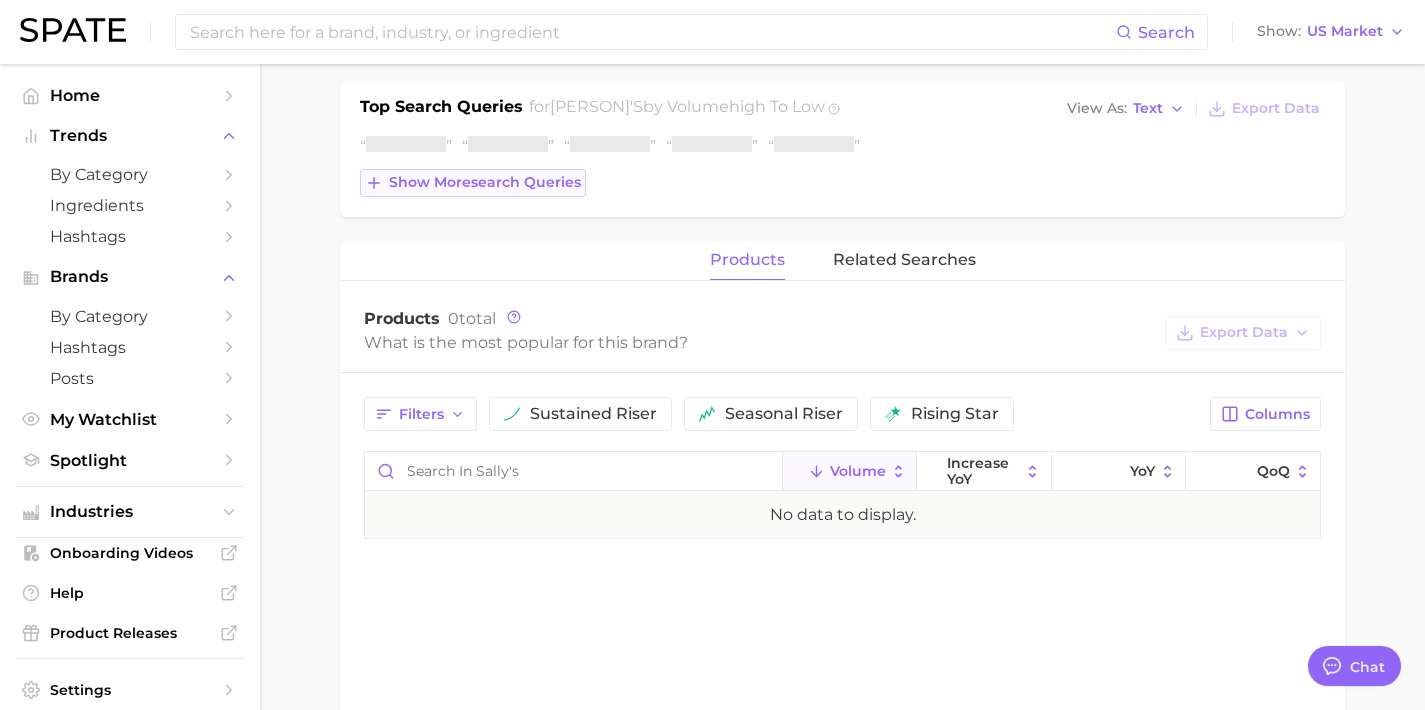 click on "Show more  search queries" at bounding box center [473, 183] 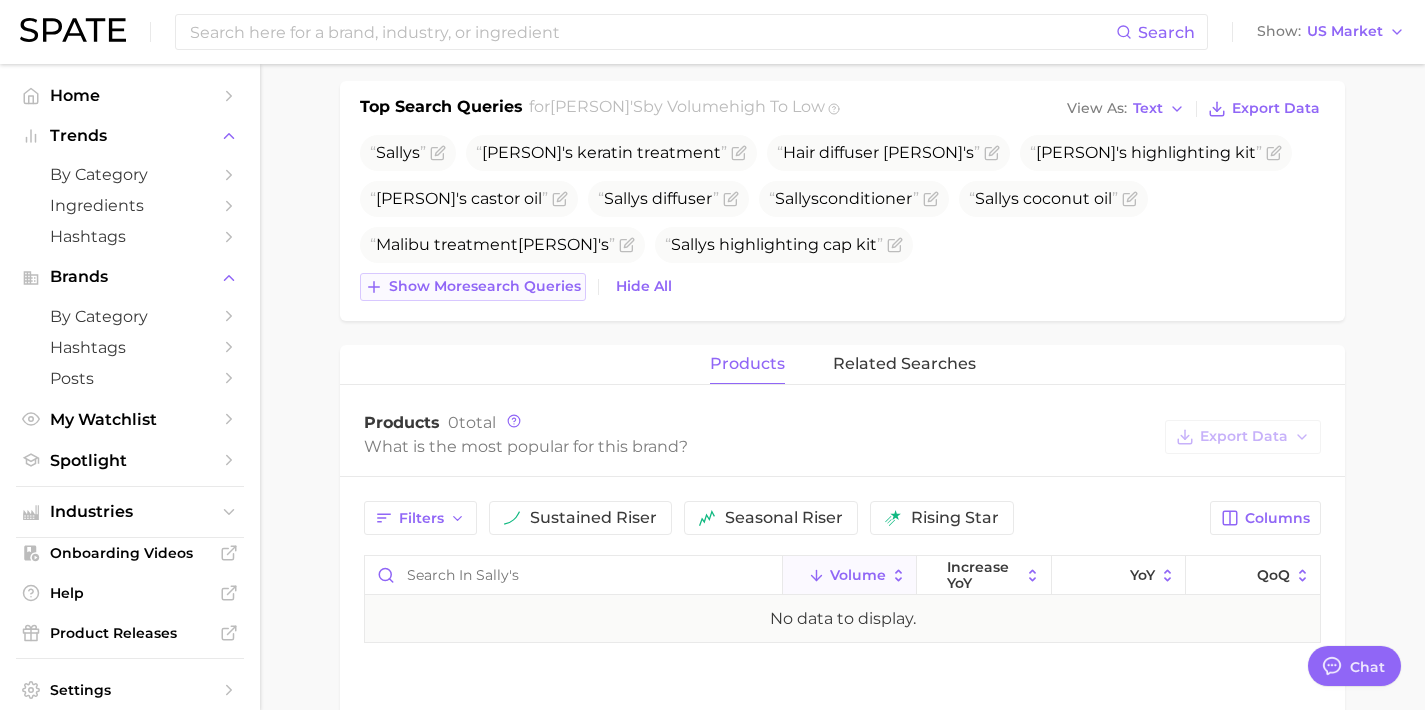 click on "Show more  search queries" at bounding box center [485, 286] 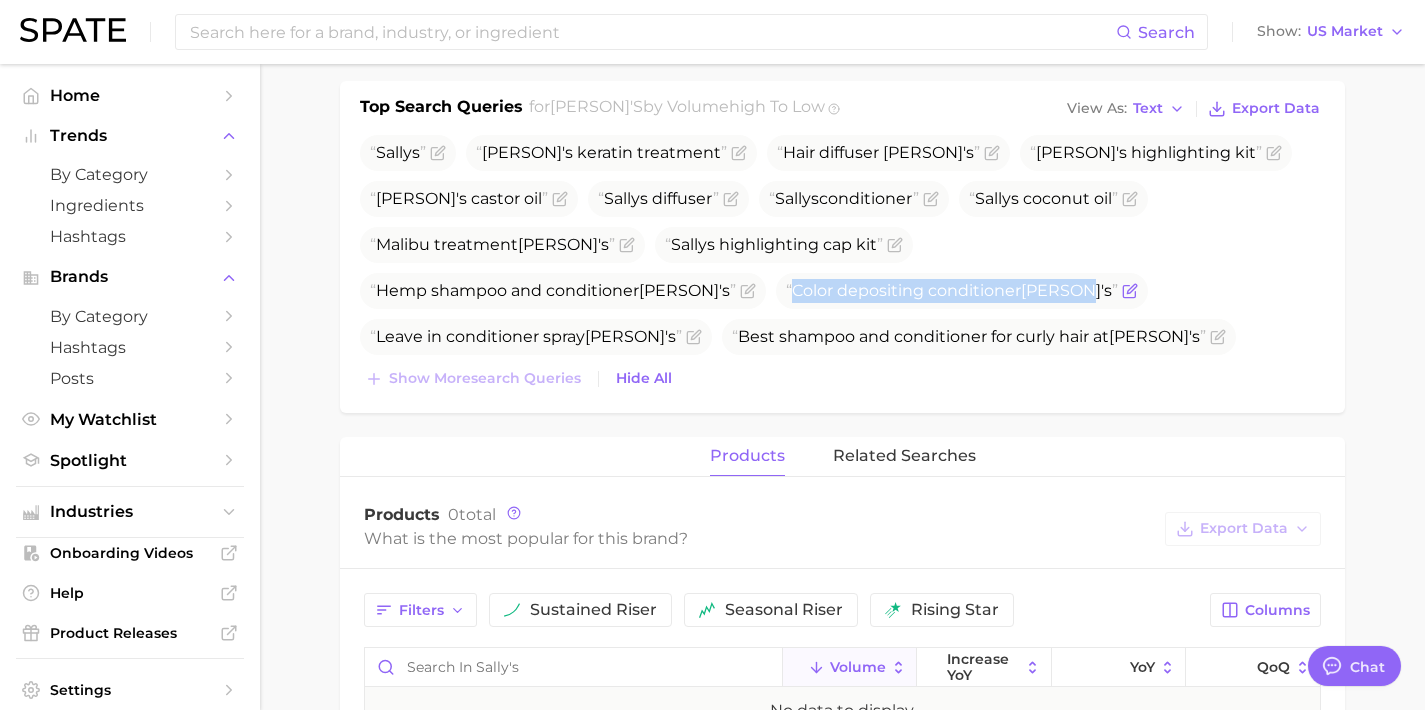 drag, startPoint x: 653, startPoint y: 293, endPoint x: 380, endPoint y: 300, distance: 273.08972 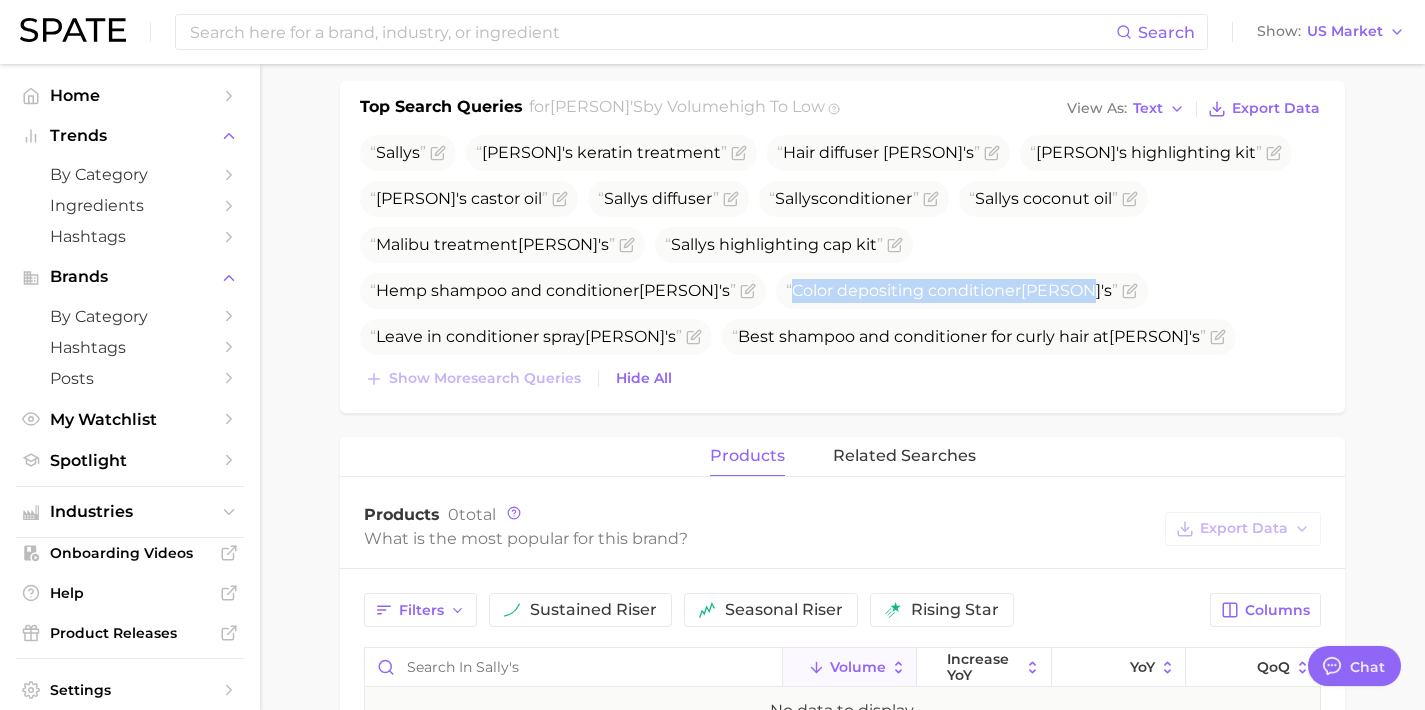copy on "Color depositing conditioner  [PERSON]'s" 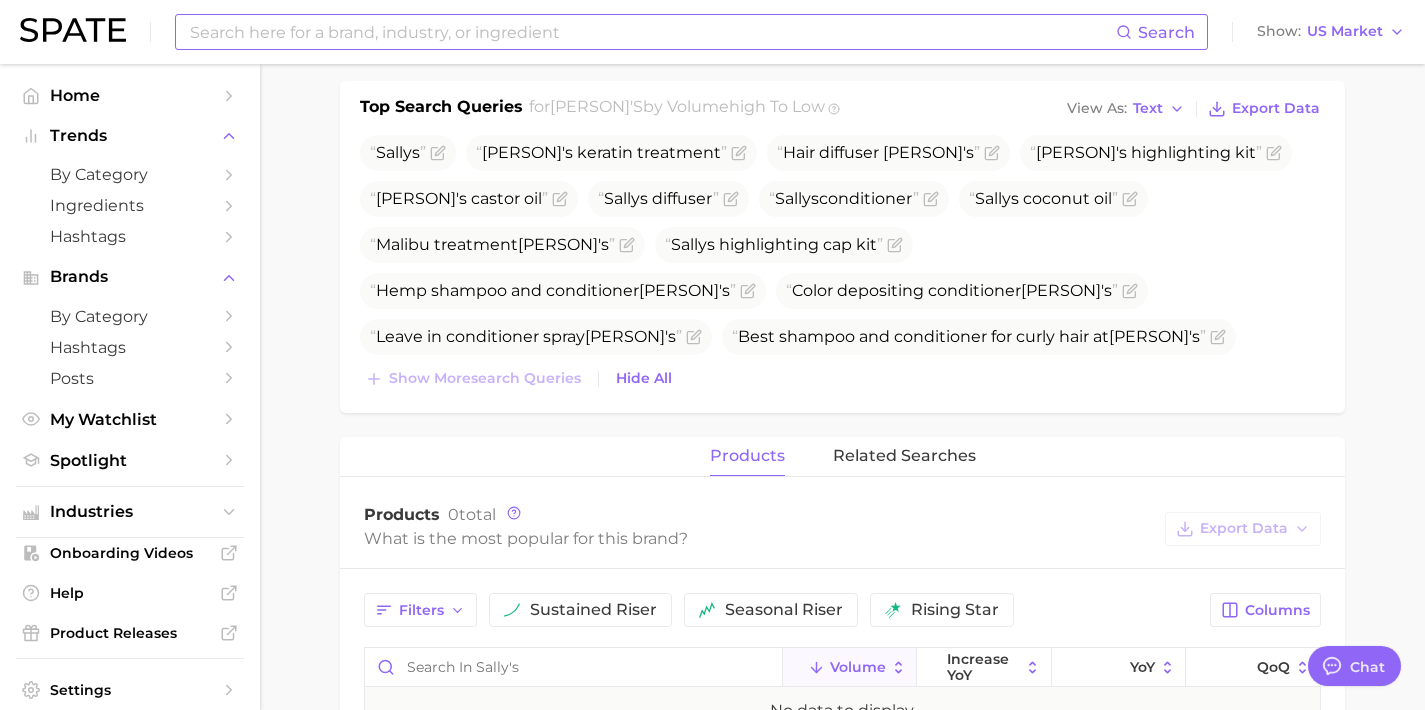 click at bounding box center [652, 32] 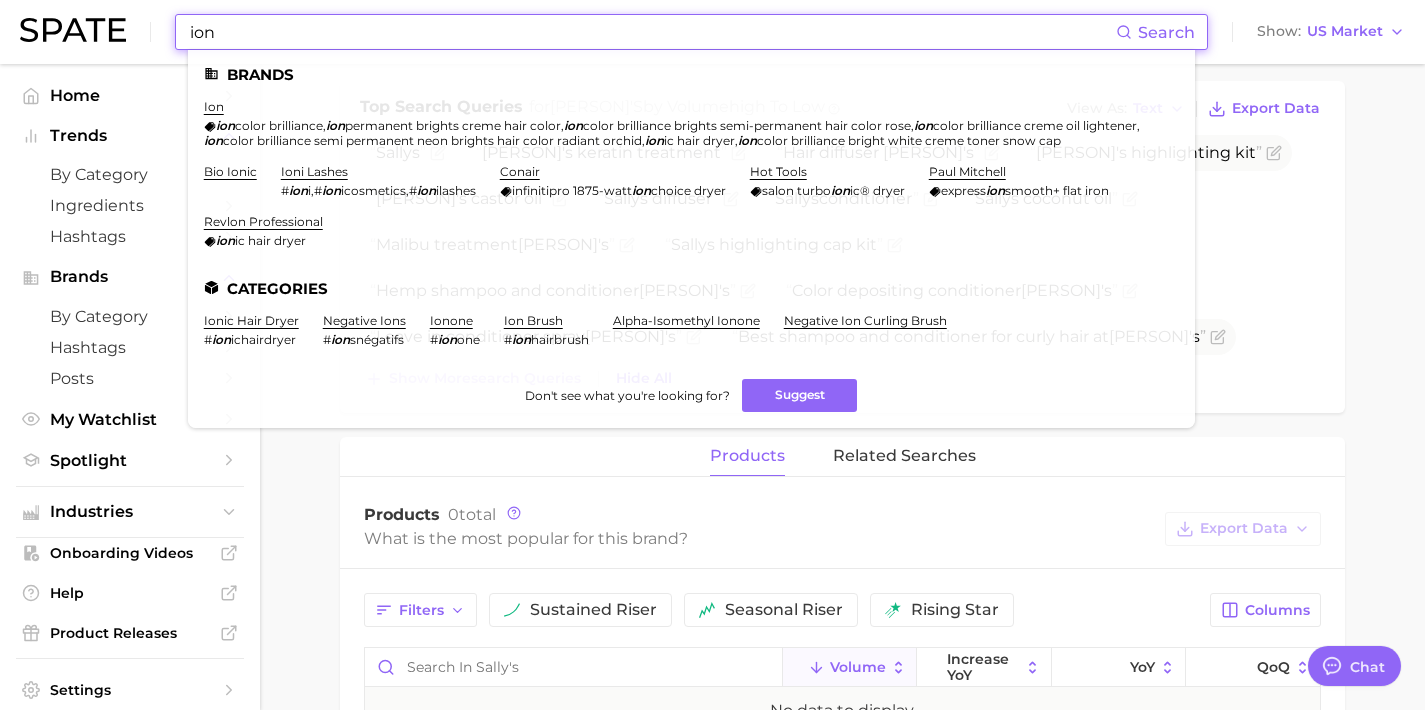 click on "Overview Google TikTok Instagram Beta brand [PERSON]'s Add to Watchlist Export Data Searches sustained riser +[NUMBER]% YoY [NUMBER] [NUMBER] [NUMBER] [YEAR] [YEAR] [YEAR] avg.  monthly searches [NUMBER] High price point Insufficient Data Top Search Queries for  [PERSON]'s  by Volume  high to low View As Text Export Data [PERSON]'s [PERSON] keratin treatment Hair diffuser [PERSON]'s [PERSON] highlighting kit [PERSON]'s castor oil [PERSON]'s diffuser [PERSON]'s  conditioner [PERSON]'s coconut oil Malibu treatment  [PERSON]'s [PERSON] highlighting cap kit Hemp shampoo and conditioner  [PERSON]'s Color depositing conditioner  [PERSON]'s Leave in conditioner spray  [PERSON]'s Best shampoo and conditioner for curly hair at  [PERSON]'s Show more  search queries Hide All products related searches Products [NUMBER]  total What is the most popular for this brand? Export Data Filters sustained riser seasonal riser rising star Columns Volume increase YoY YoY QoQ No data to display." at bounding box center (842, 270) 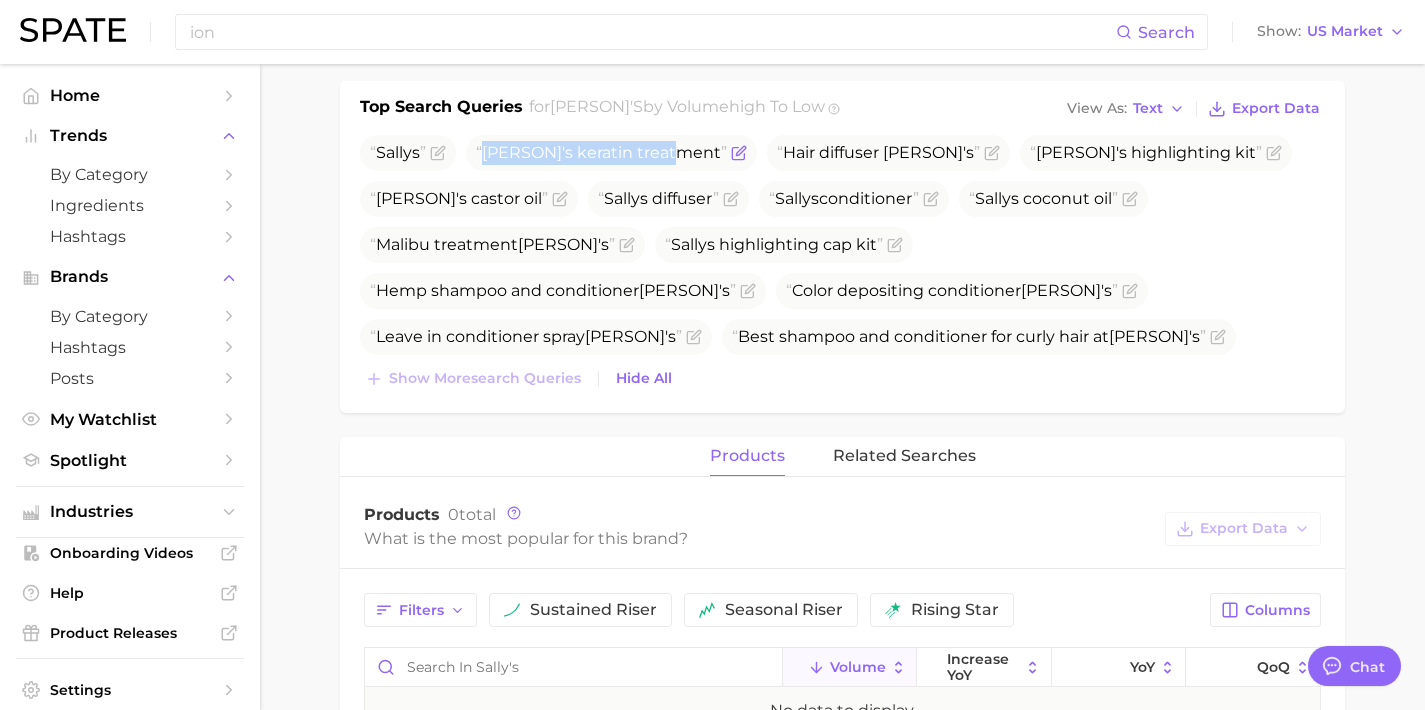 drag, startPoint x: 673, startPoint y: 154, endPoint x: 486, endPoint y: 160, distance: 187.09624 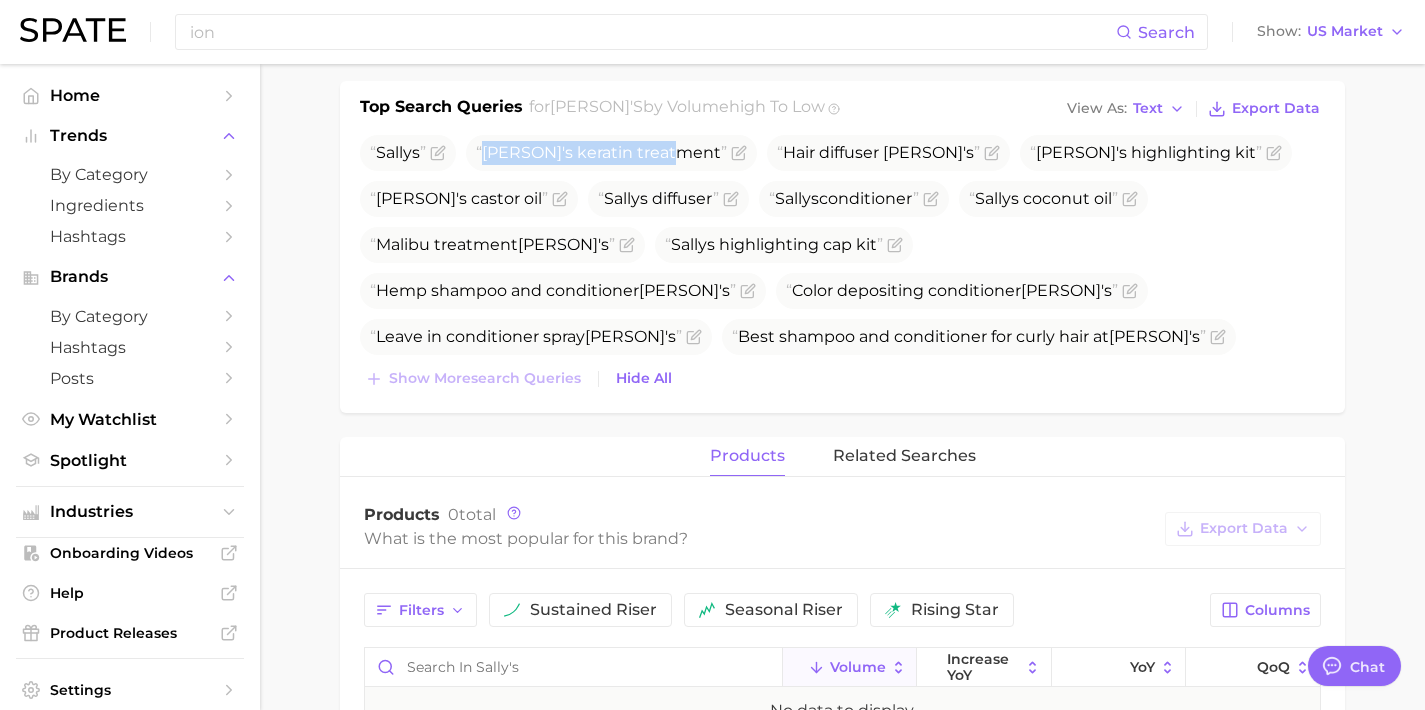 copy on "[PERSON]'s keratin treatment" 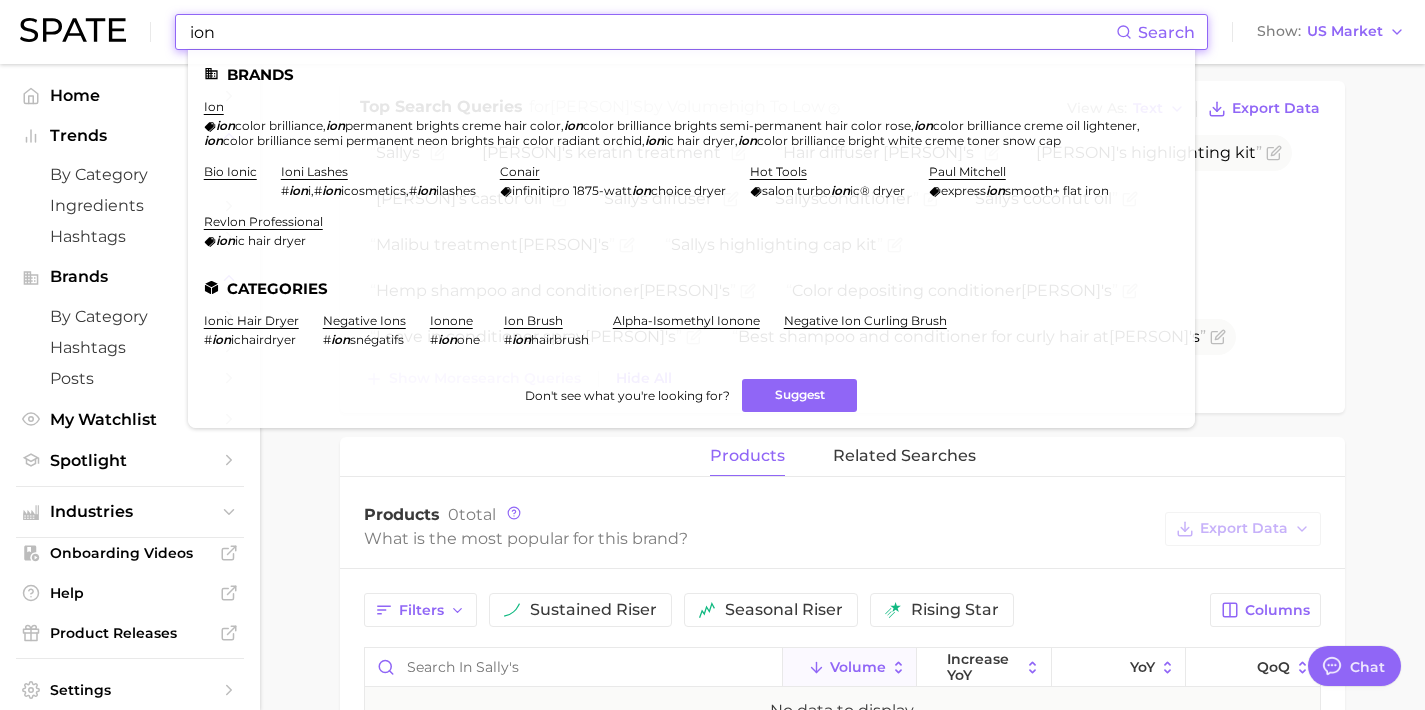 drag, startPoint x: 330, startPoint y: 35, endPoint x: 0, endPoint y: 6, distance: 331.2718 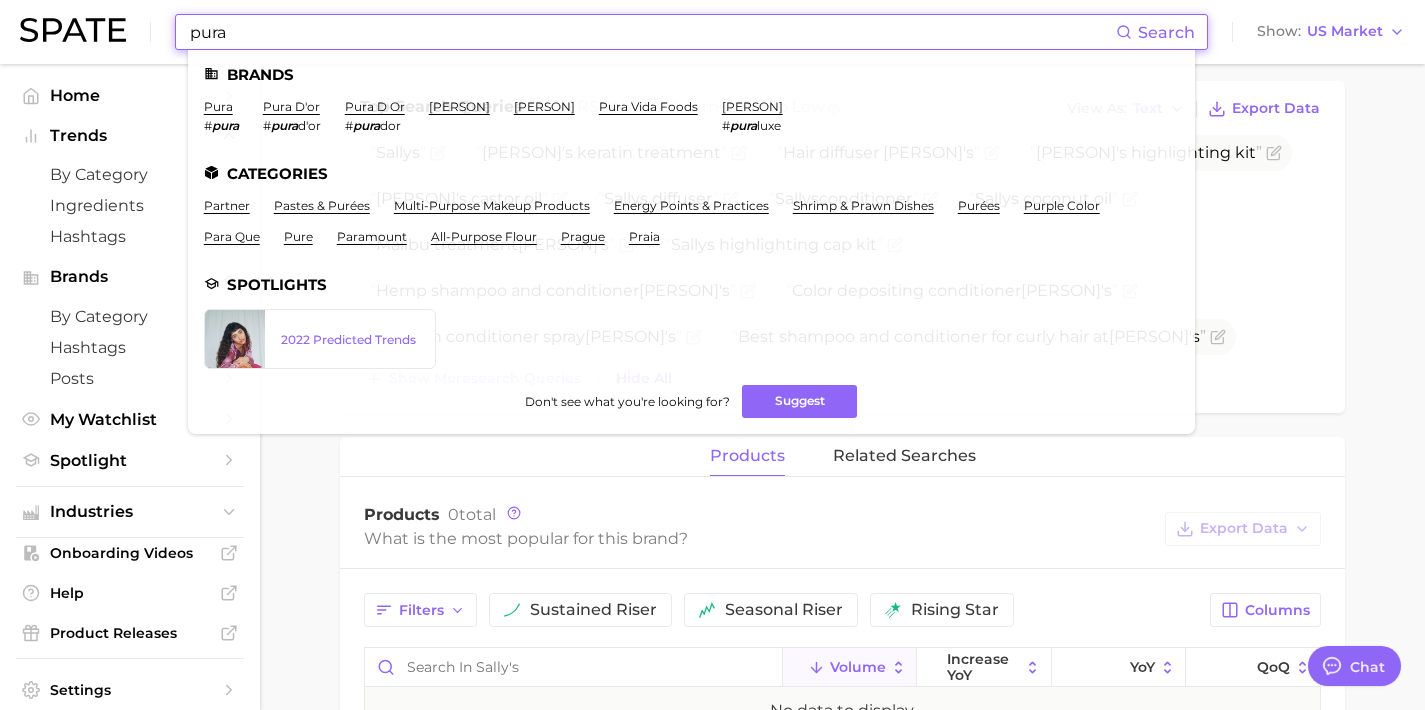 drag, startPoint x: 170, startPoint y: 15, endPoint x: 78, endPoint y: 8, distance: 92.26592 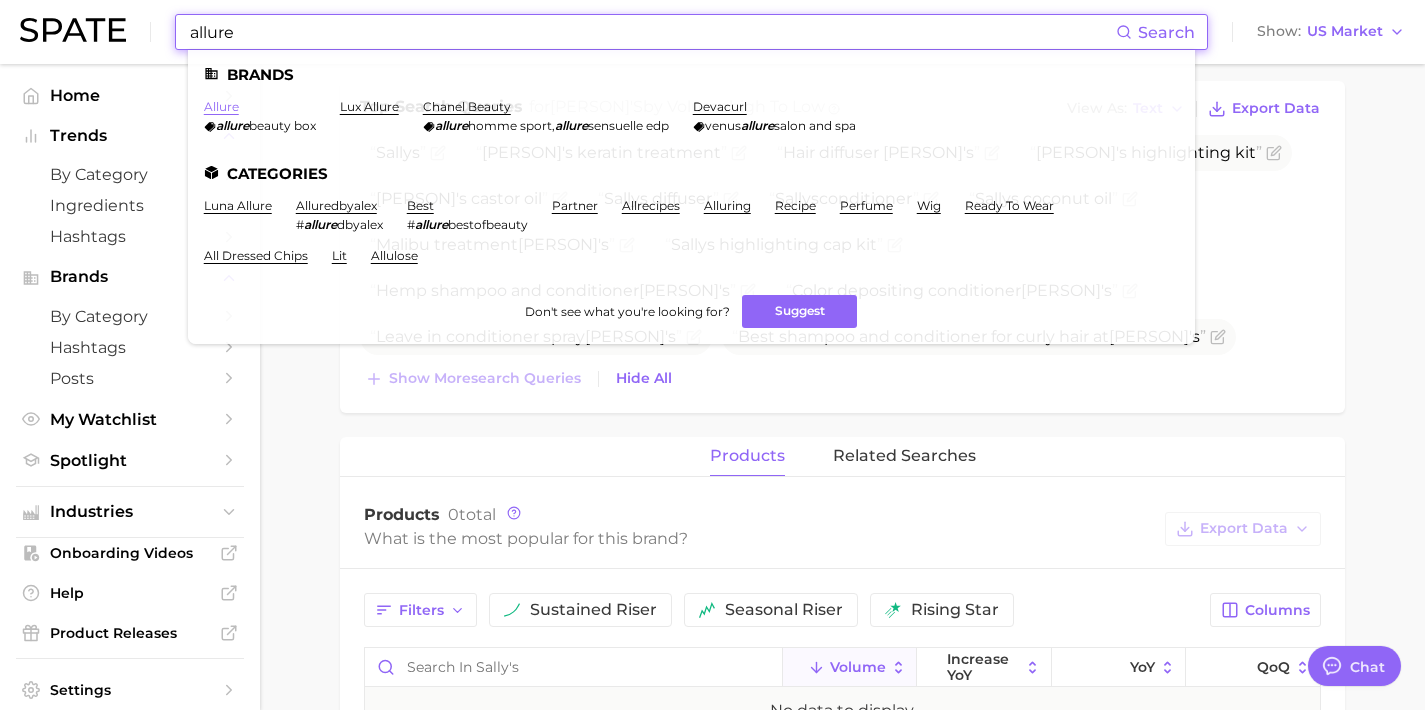 type on "allure" 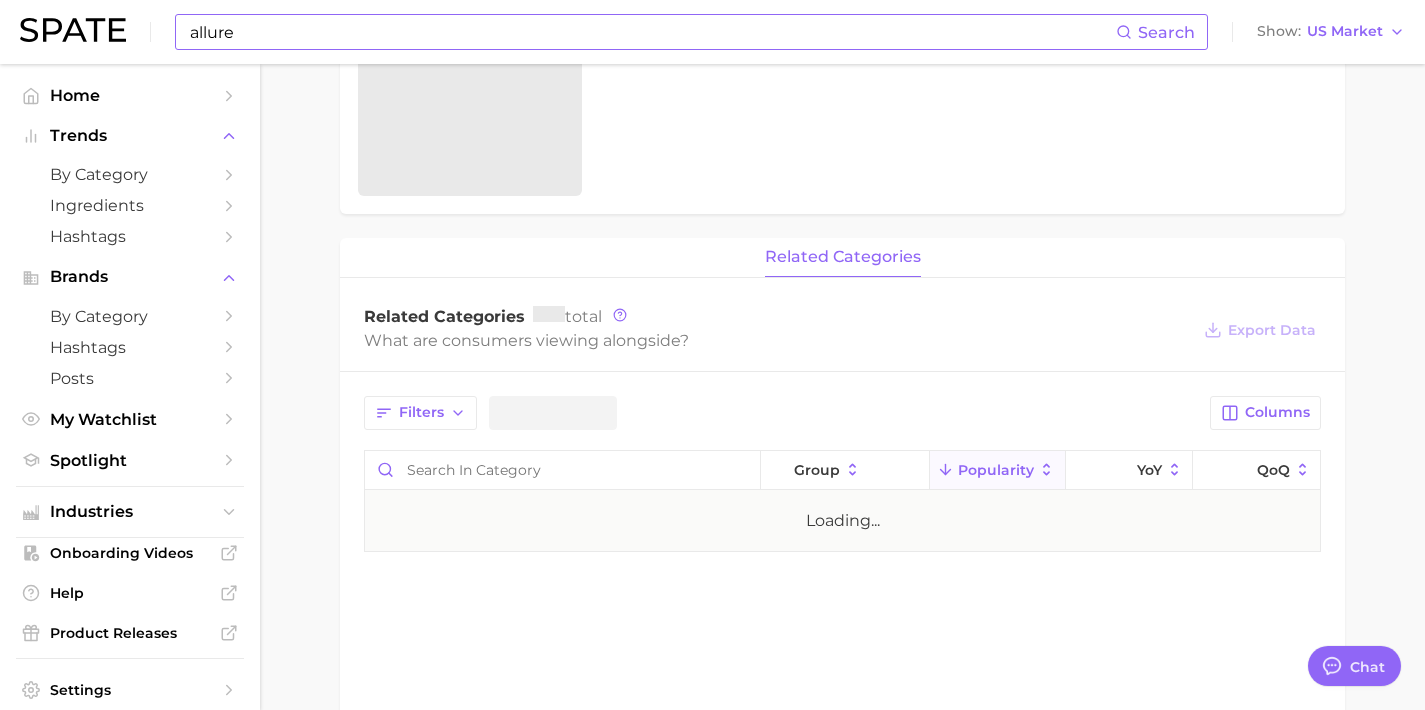 scroll, scrollTop: 0, scrollLeft: 0, axis: both 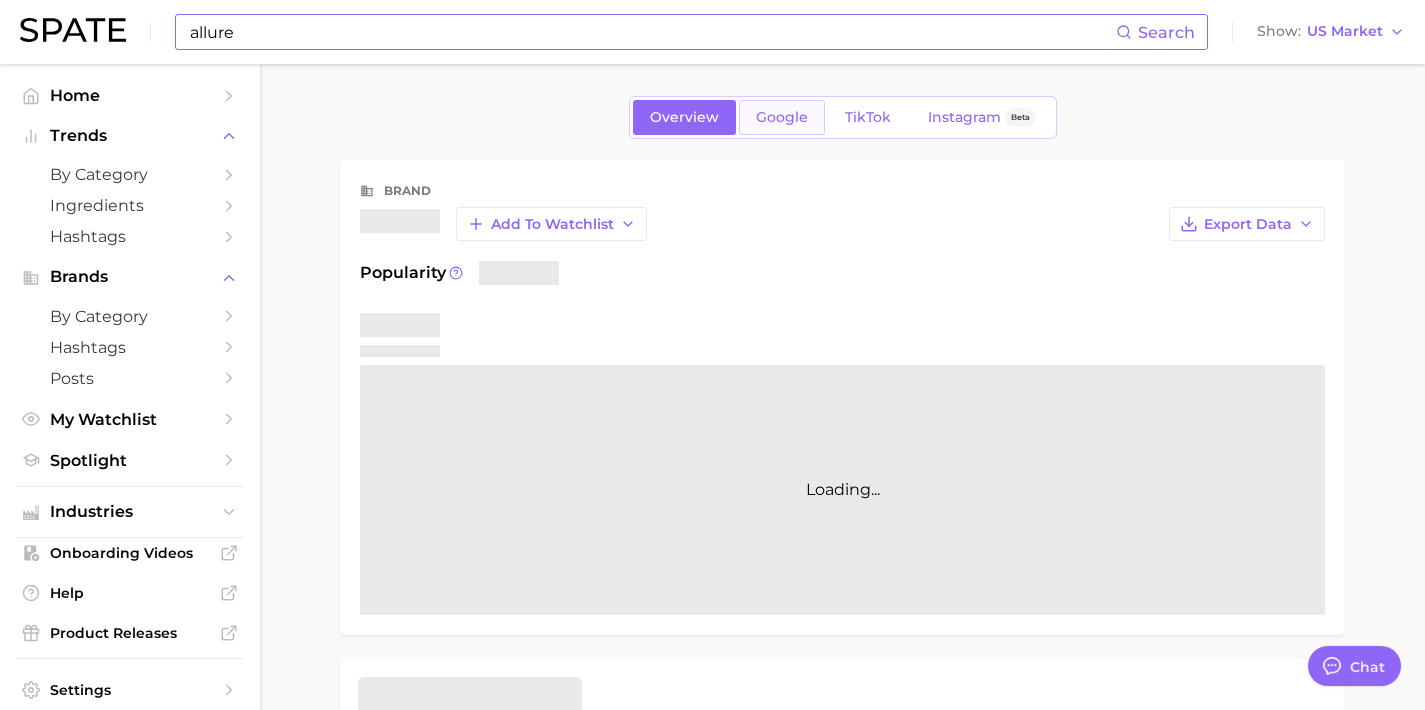 click on "Google" at bounding box center [782, 117] 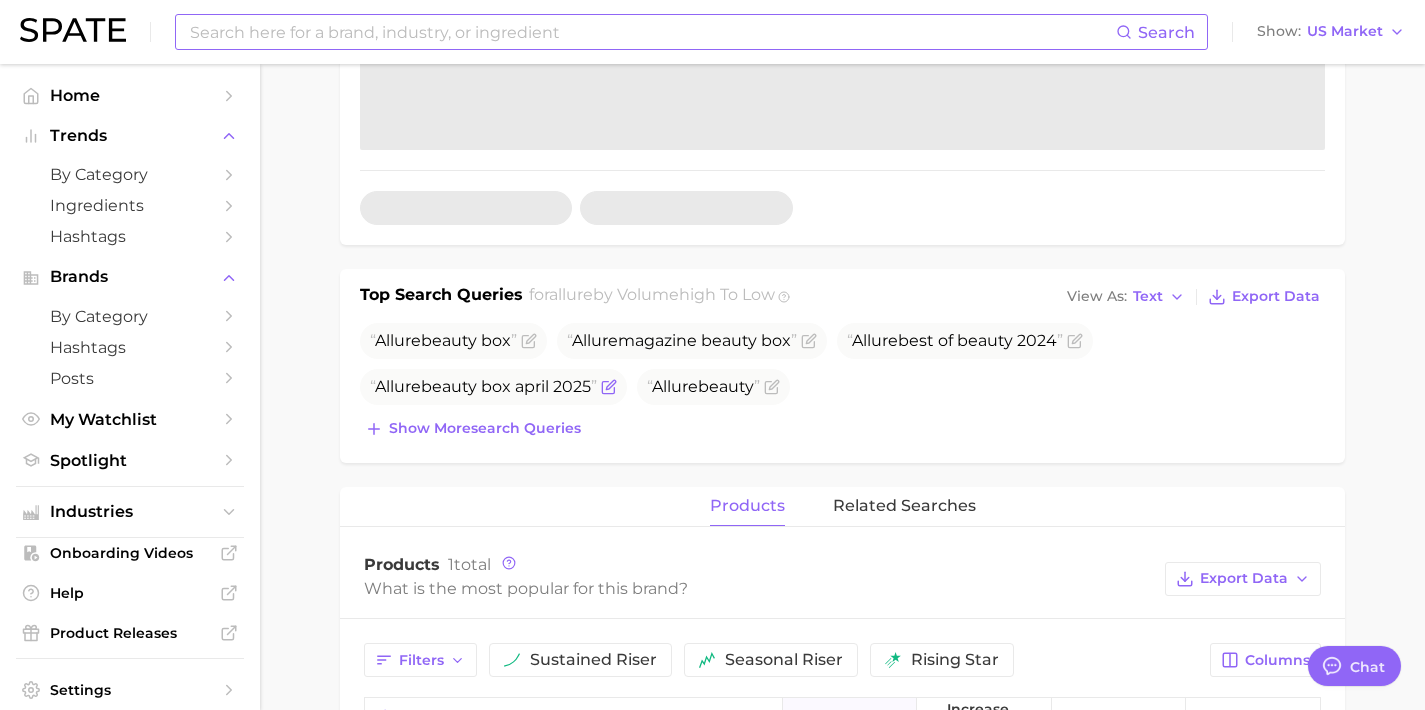 scroll, scrollTop: 463, scrollLeft: 0, axis: vertical 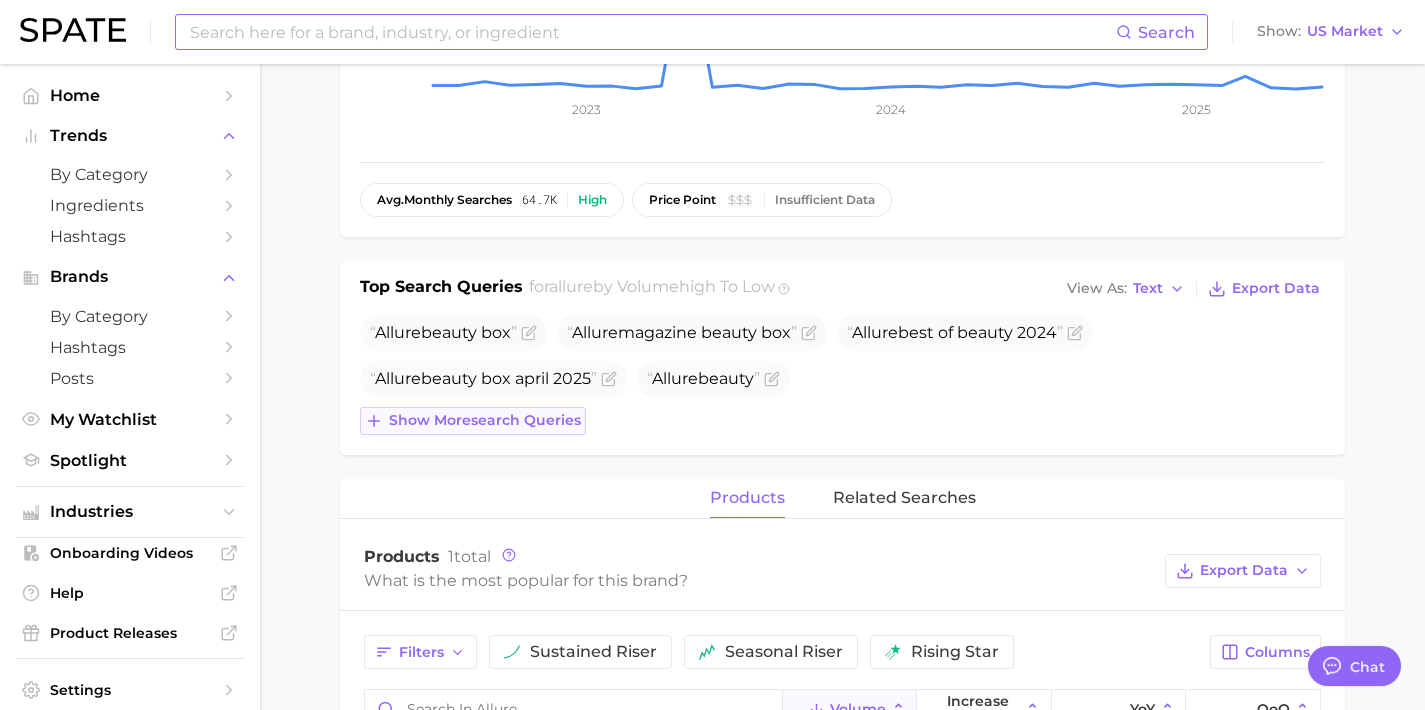 click on "Show more  search queries" at bounding box center [485, 420] 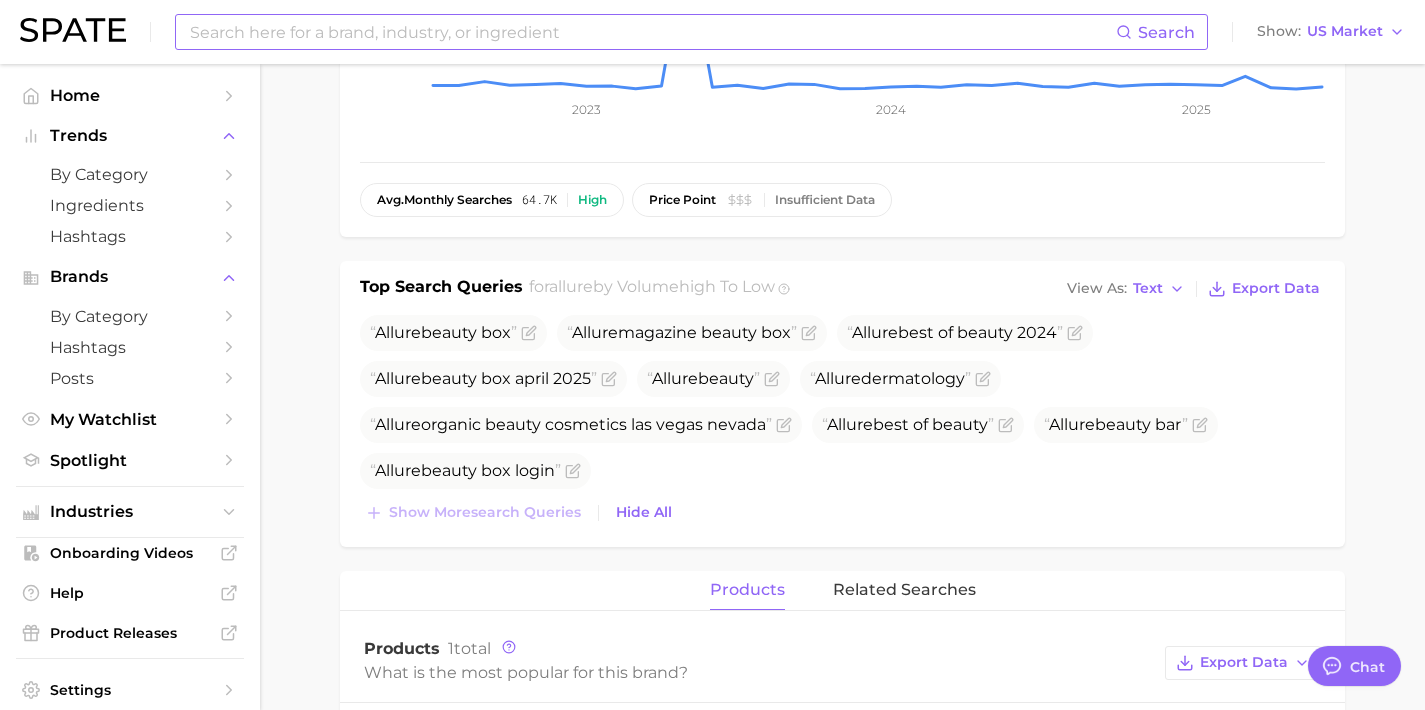 click at bounding box center [652, 32] 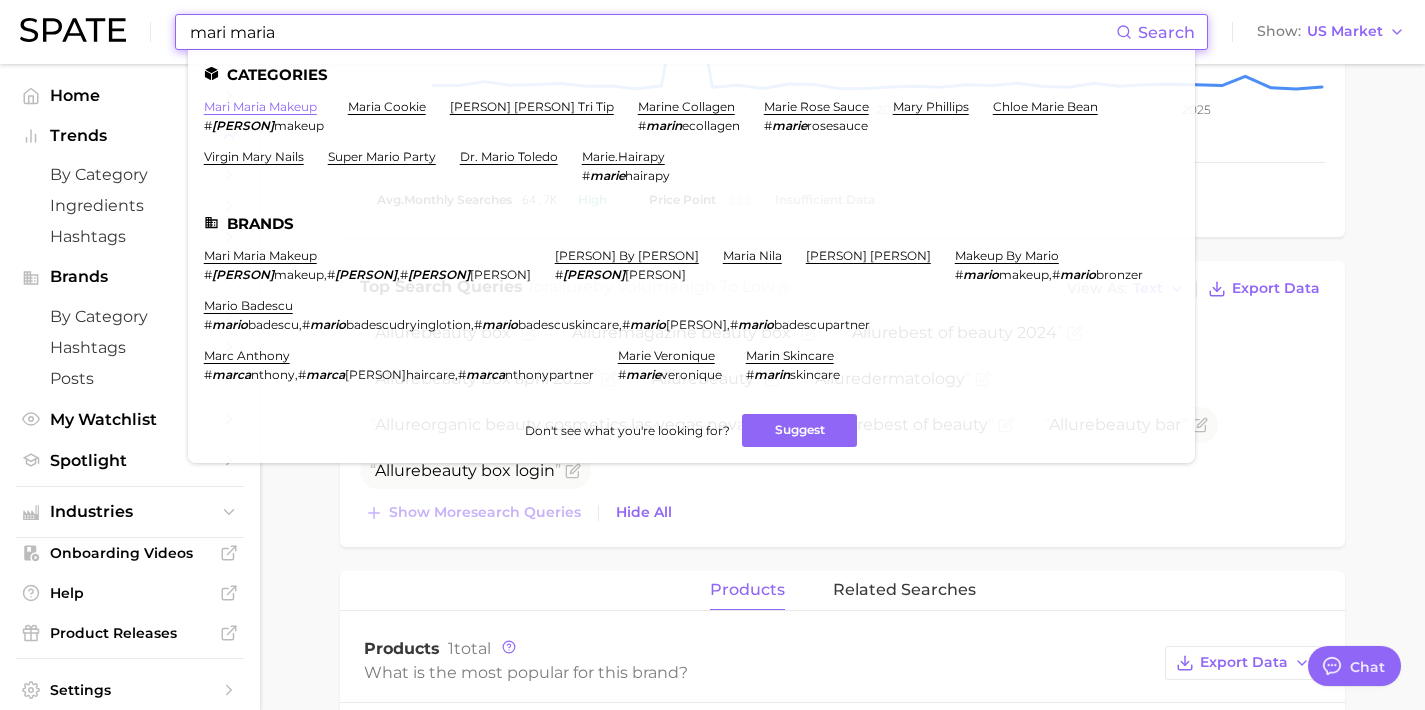 type on "mari maria" 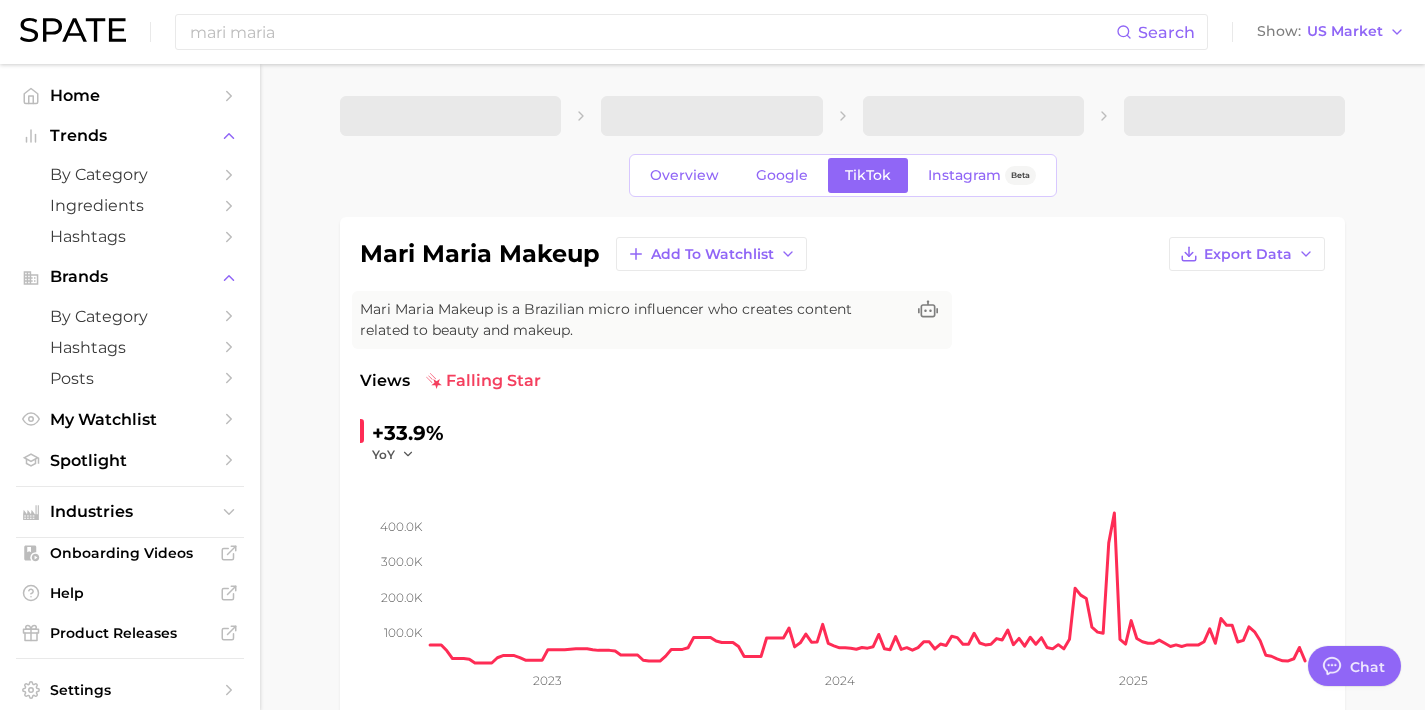 scroll, scrollTop: 0, scrollLeft: 0, axis: both 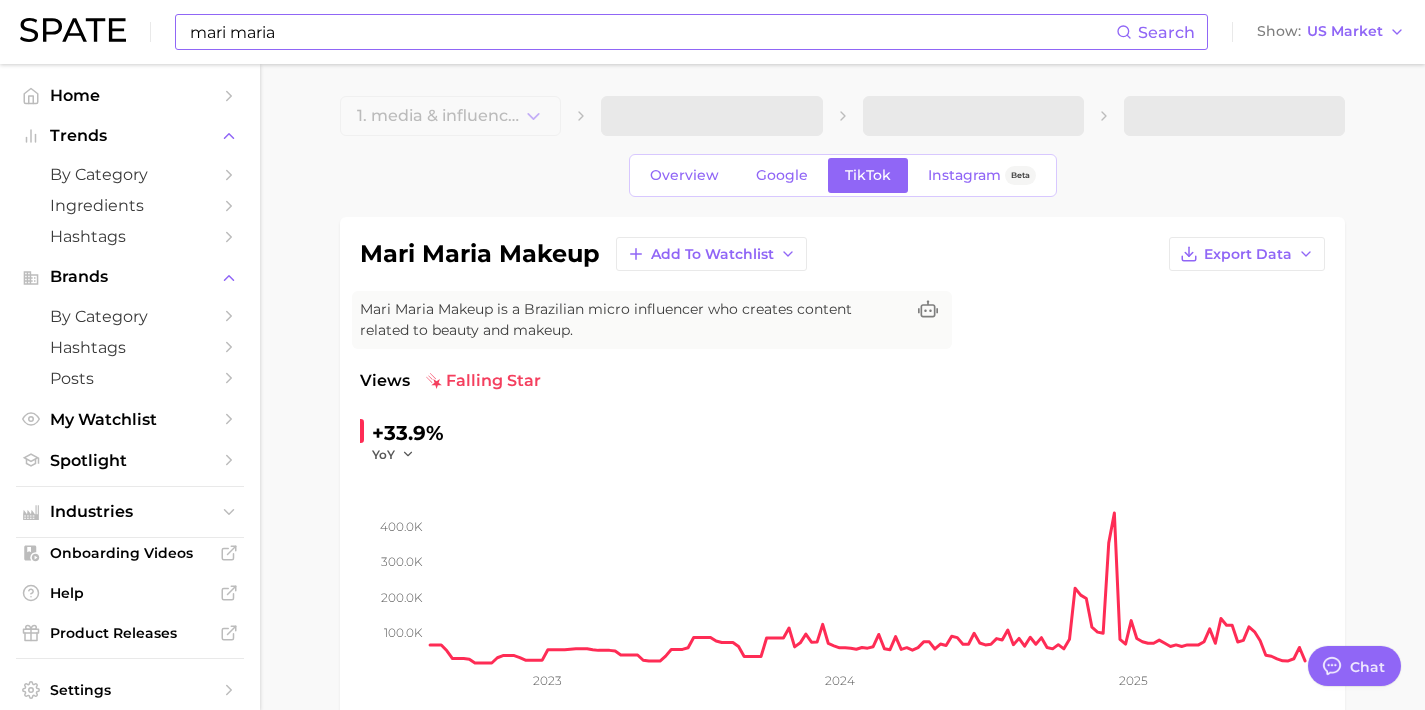 click on "mari maria" at bounding box center [652, 32] 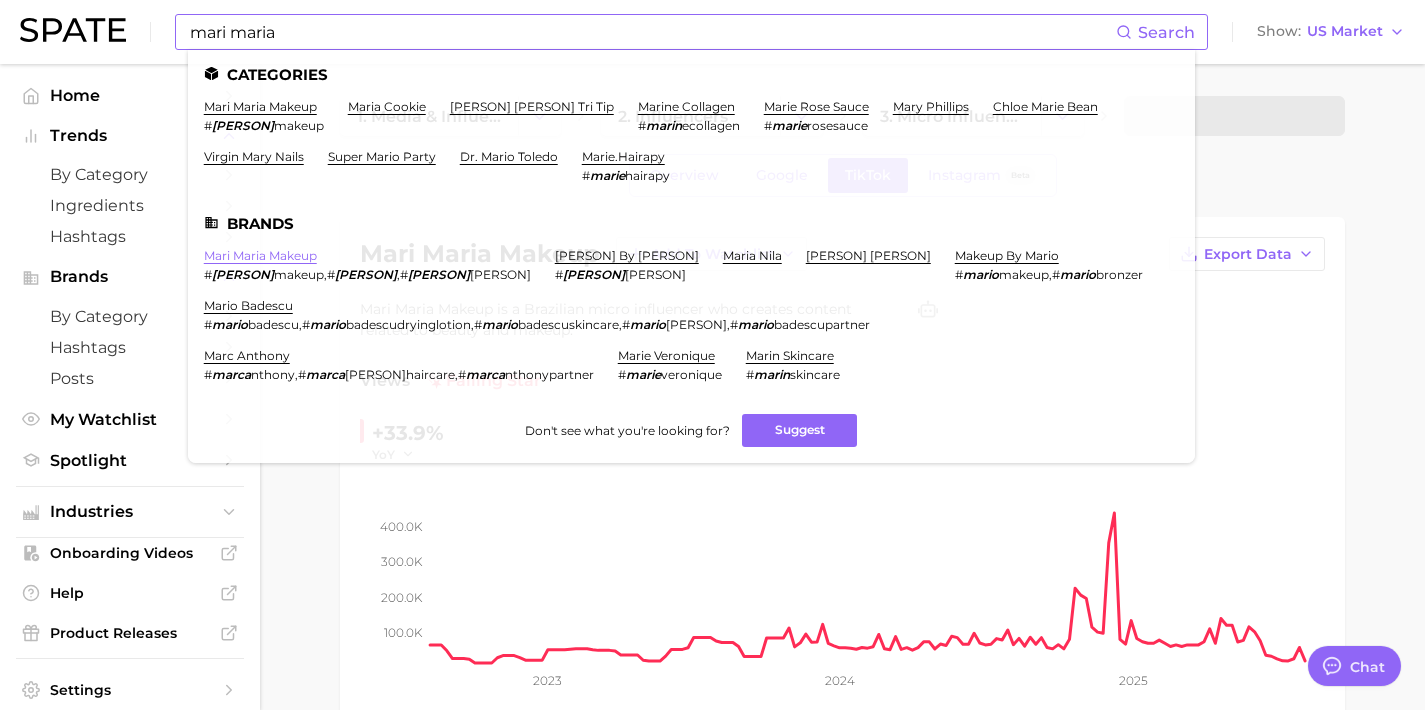click on "mari maria makeup" at bounding box center (260, 255) 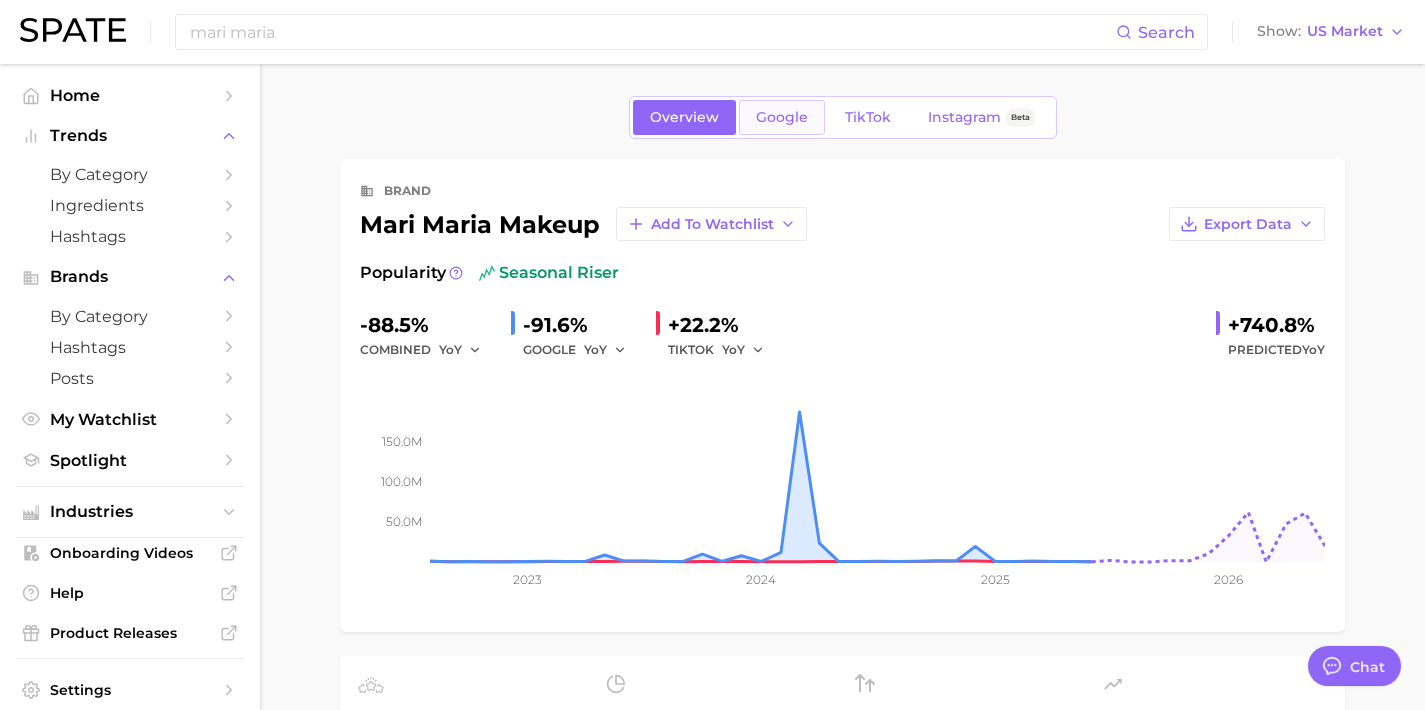 click on "Google" at bounding box center [782, 117] 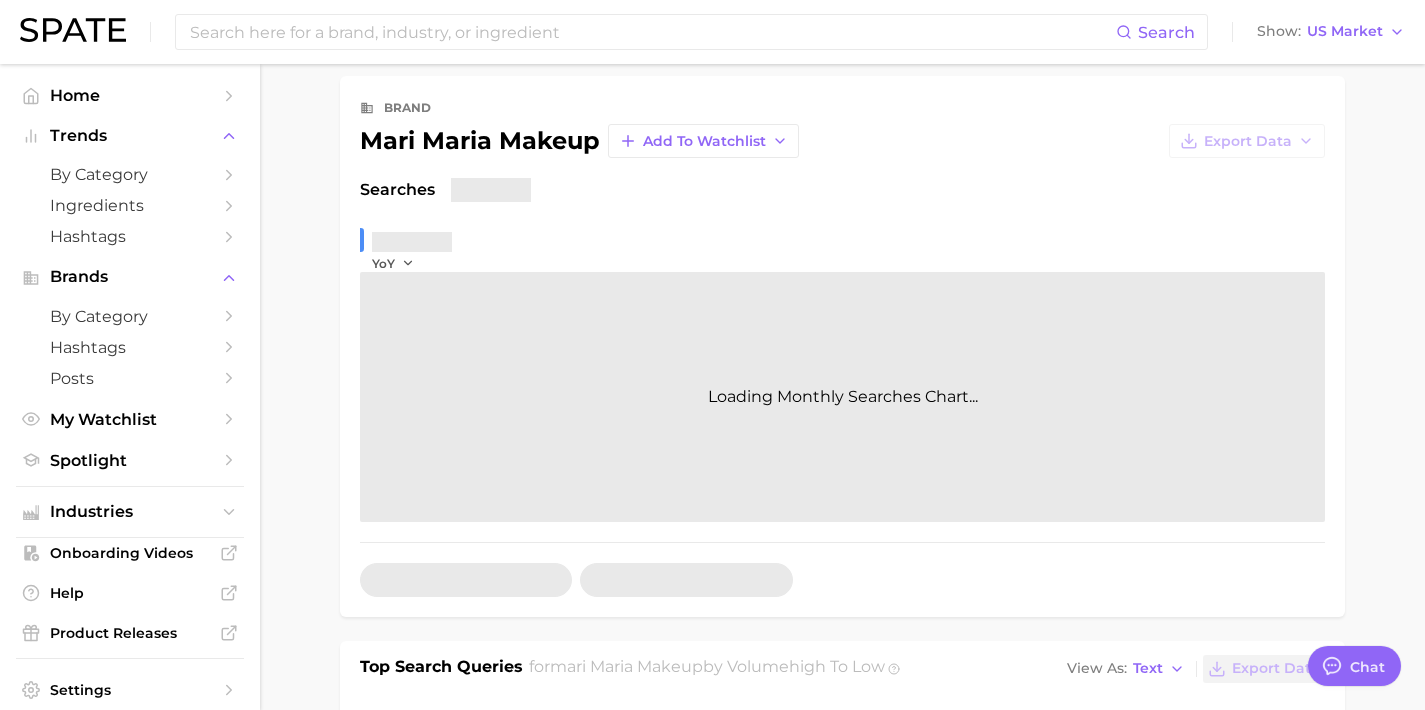 scroll, scrollTop: 326, scrollLeft: 0, axis: vertical 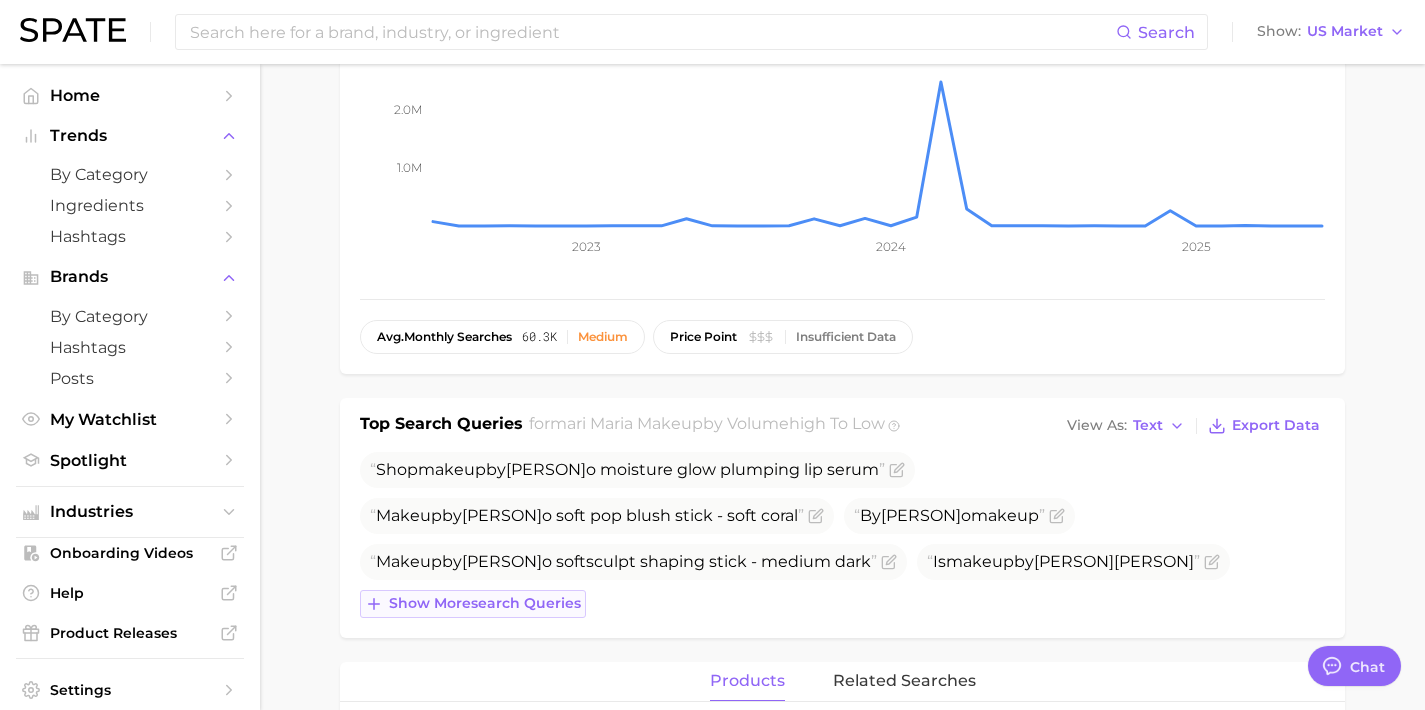 click on "Show more  search queries" at bounding box center (485, 603) 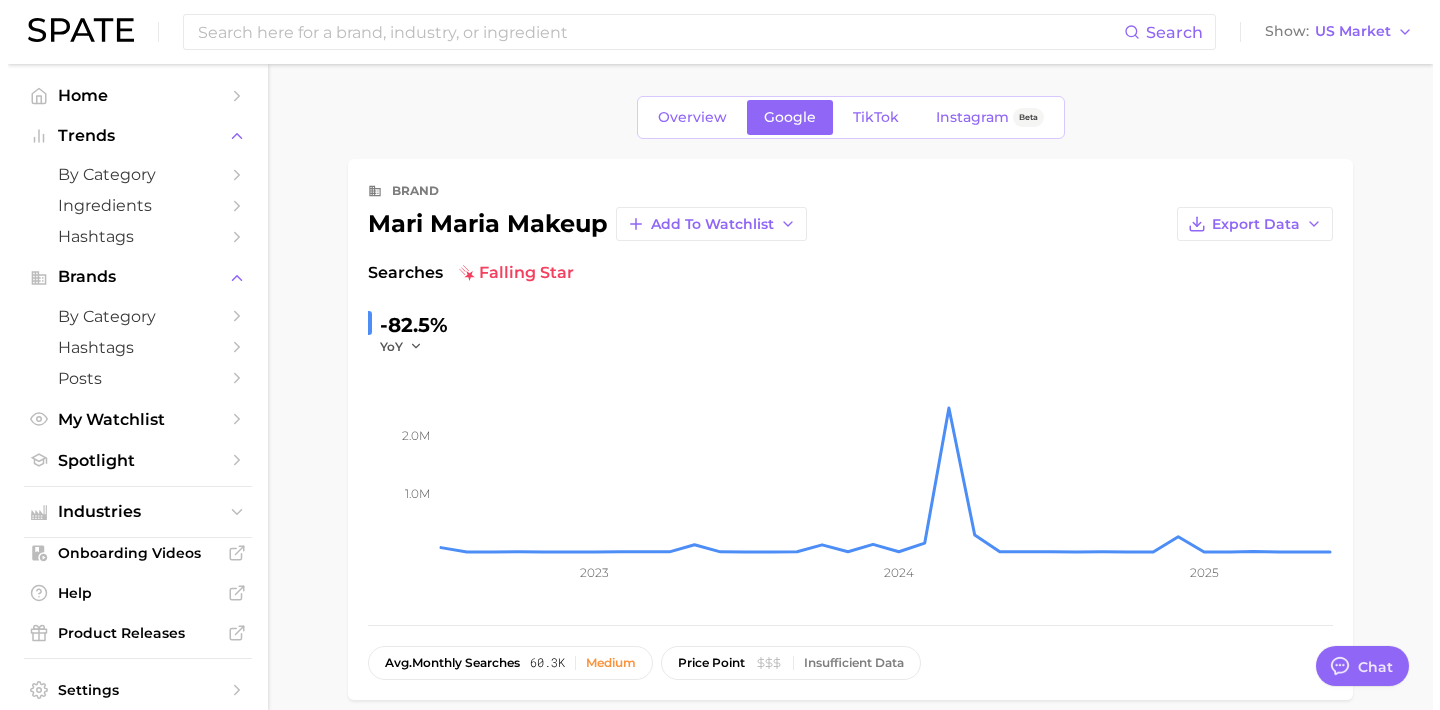 scroll, scrollTop: 669, scrollLeft: 0, axis: vertical 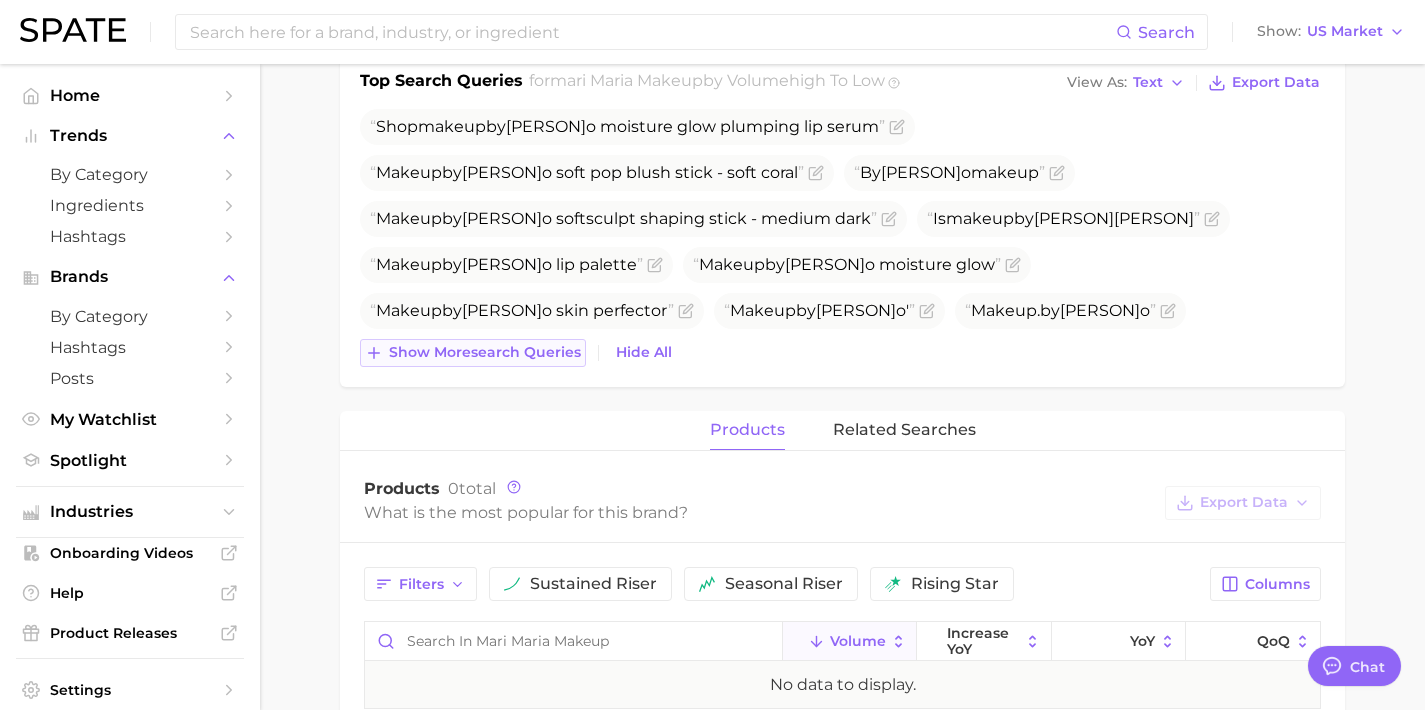 click on "Show more  search queries" at bounding box center (485, 352) 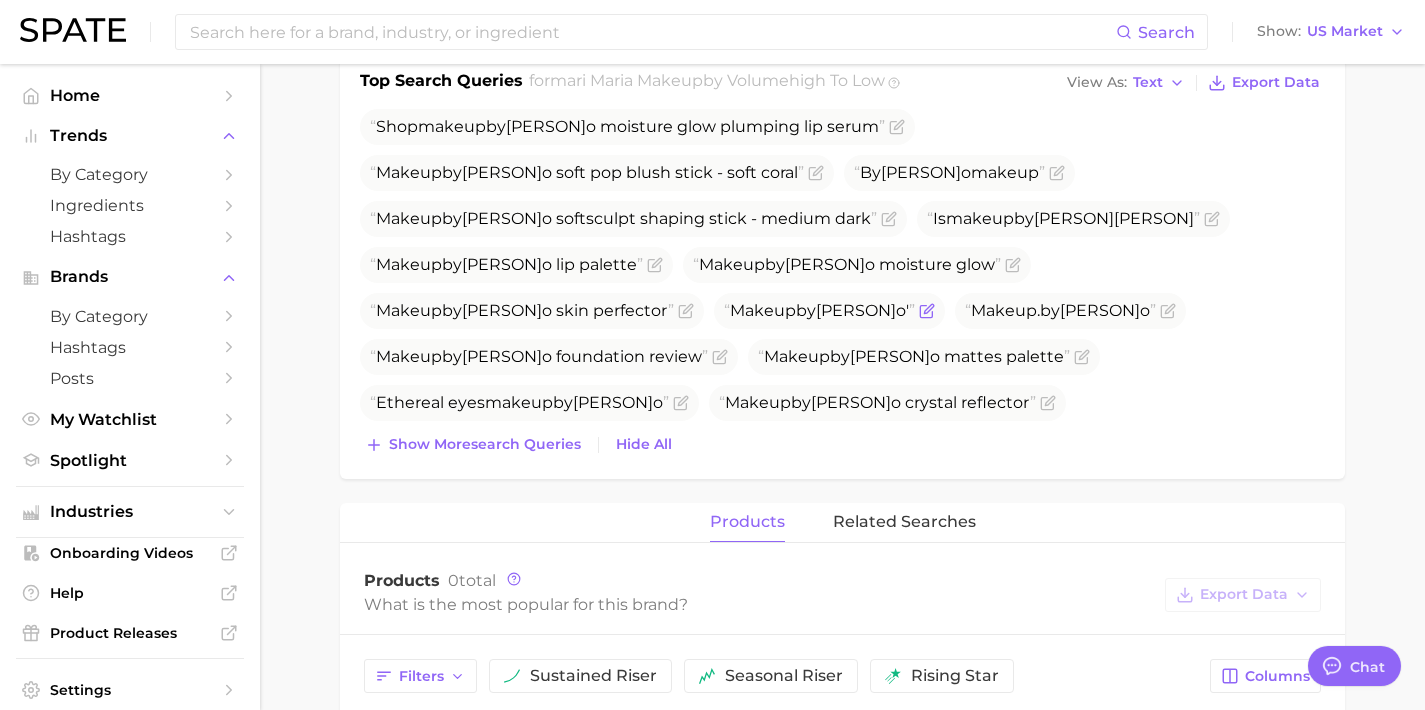 click 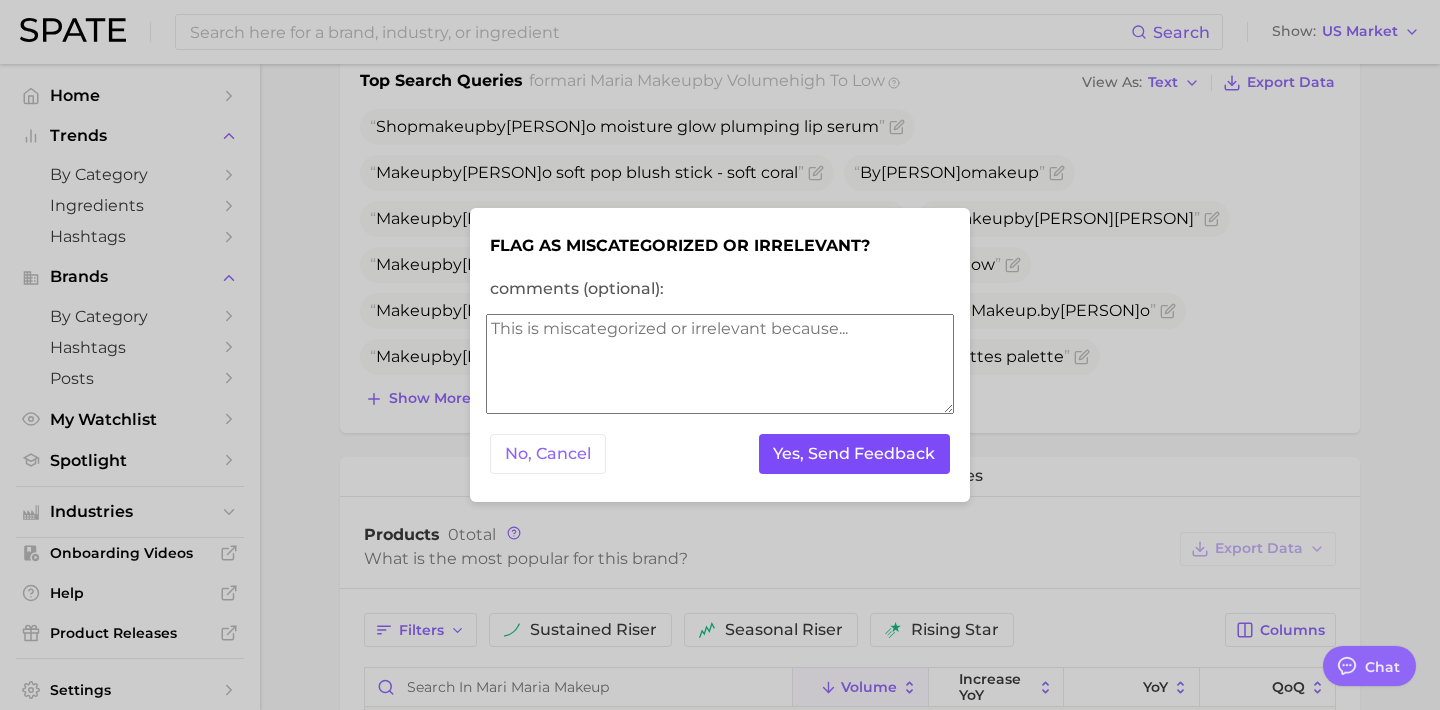 click on "Yes, Send Feedback" at bounding box center (855, 454) 